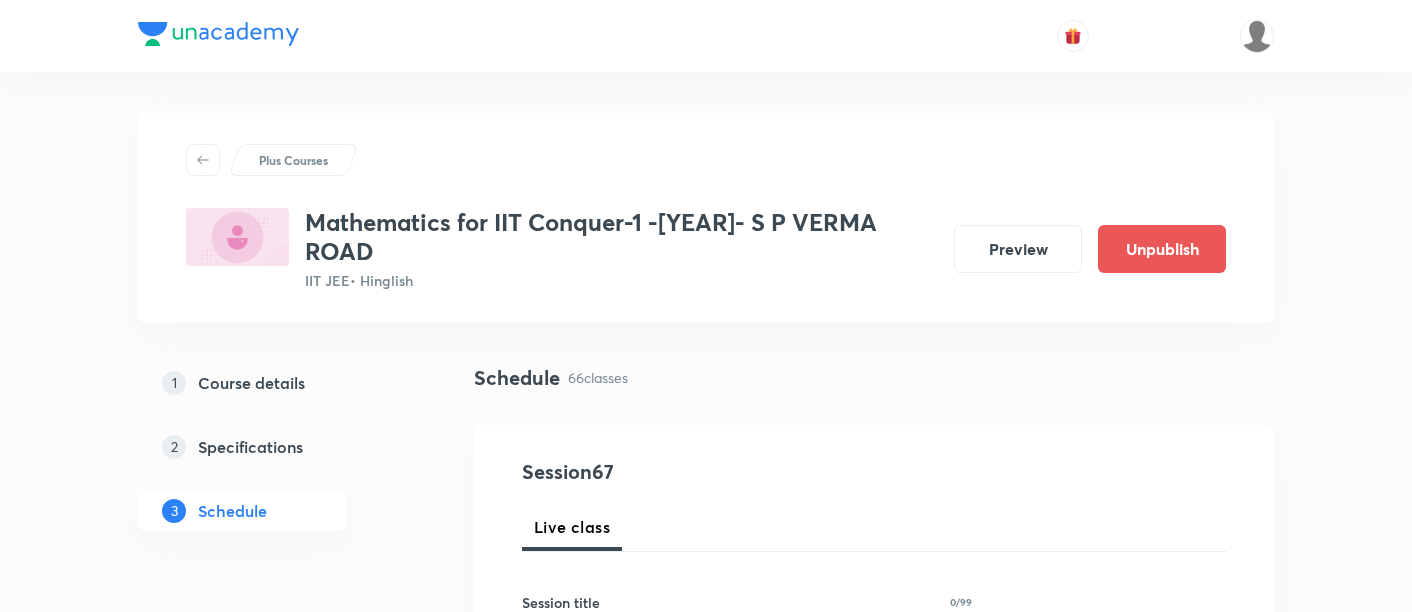 scroll, scrollTop: 10822, scrollLeft: 0, axis: vertical 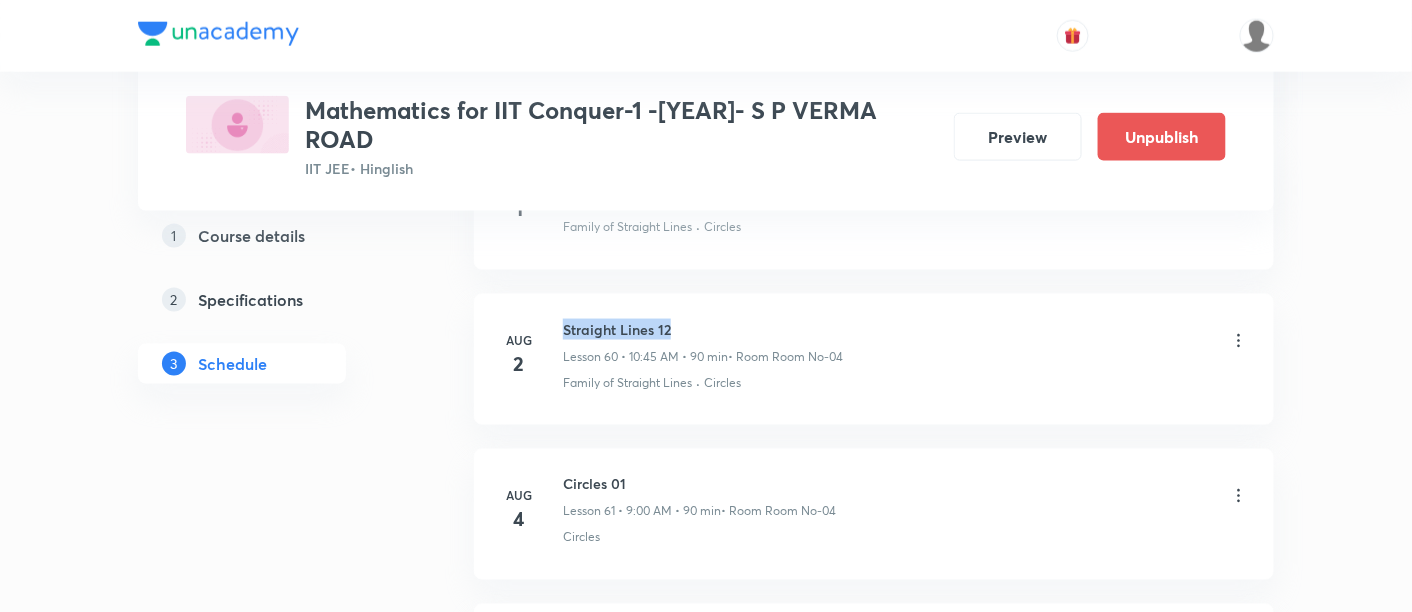 drag, startPoint x: 565, startPoint y: 266, endPoint x: 682, endPoint y: 260, distance: 117.15375 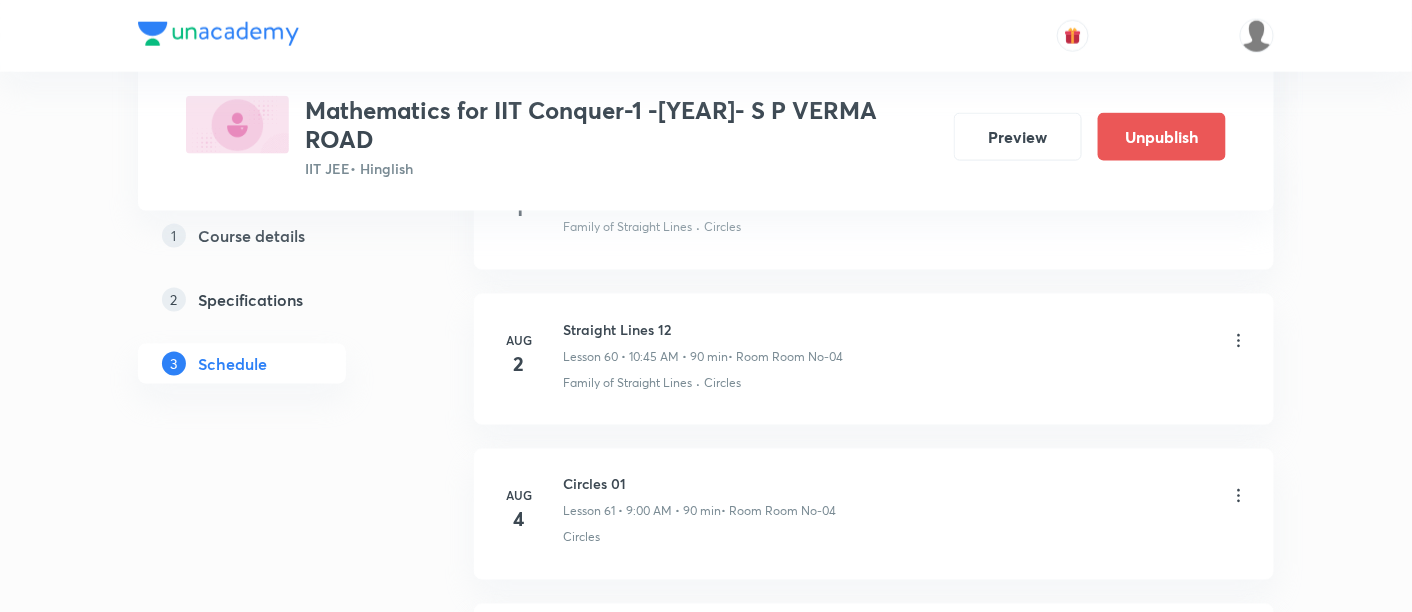 click on "Aug 4 Circles 01 Lesson 61 • 9:00 AM • 90 min  • Room Room No-04 Circles" at bounding box center [874, 514] 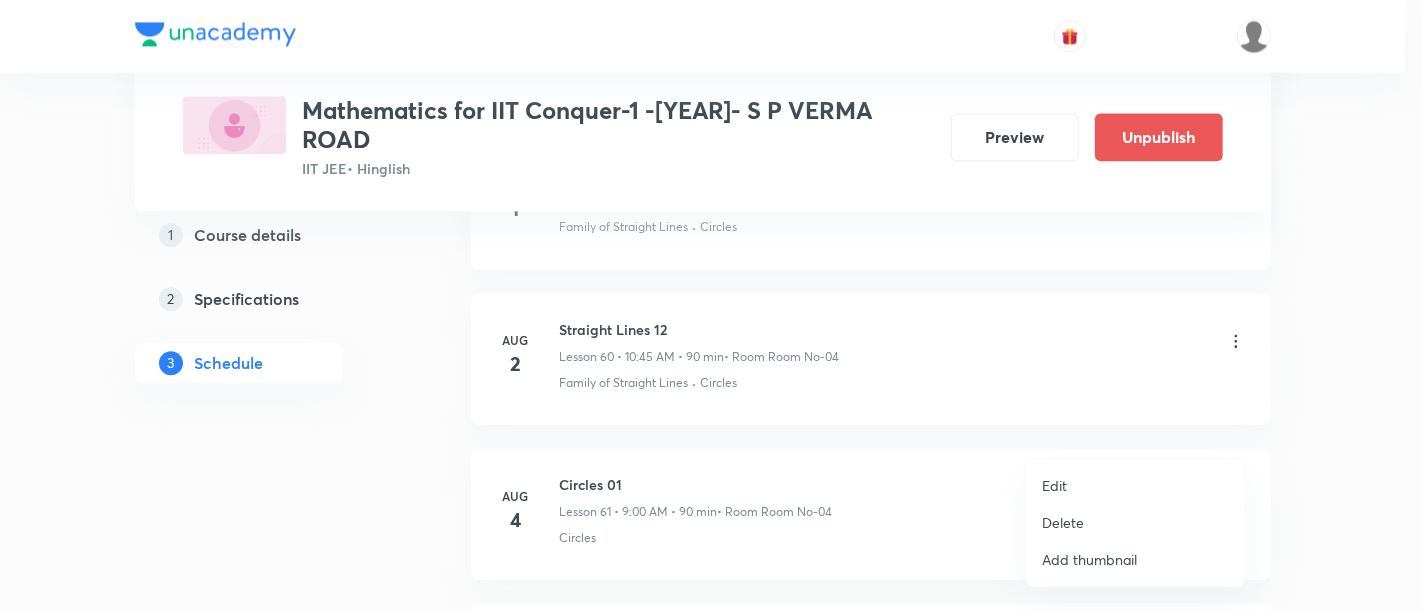 click on "Edit" at bounding box center [1054, 485] 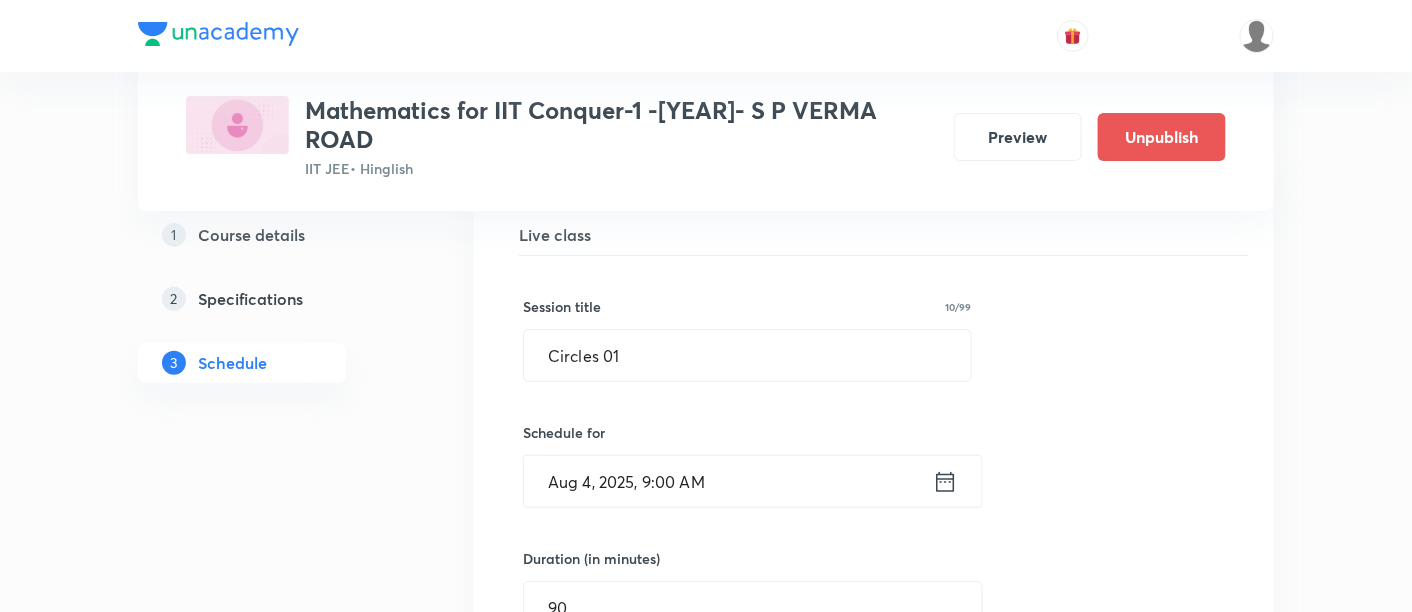 scroll, scrollTop: 9516, scrollLeft: 0, axis: vertical 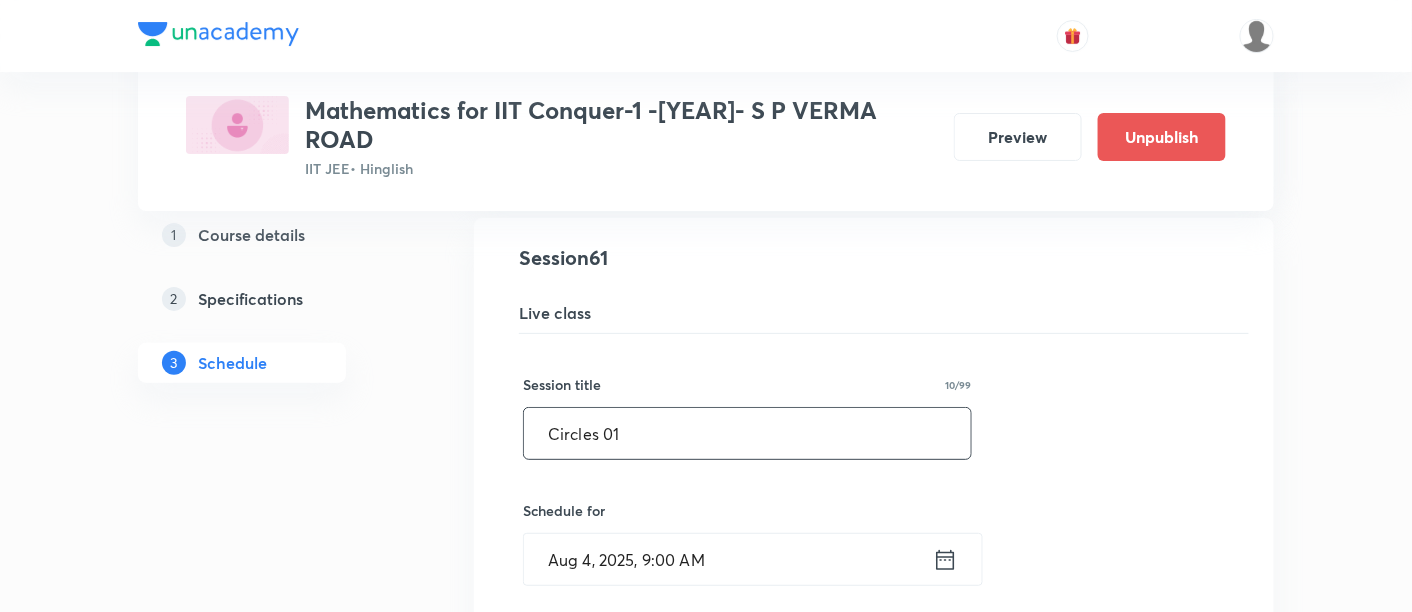 drag, startPoint x: 542, startPoint y: 373, endPoint x: 660, endPoint y: 372, distance: 118.004234 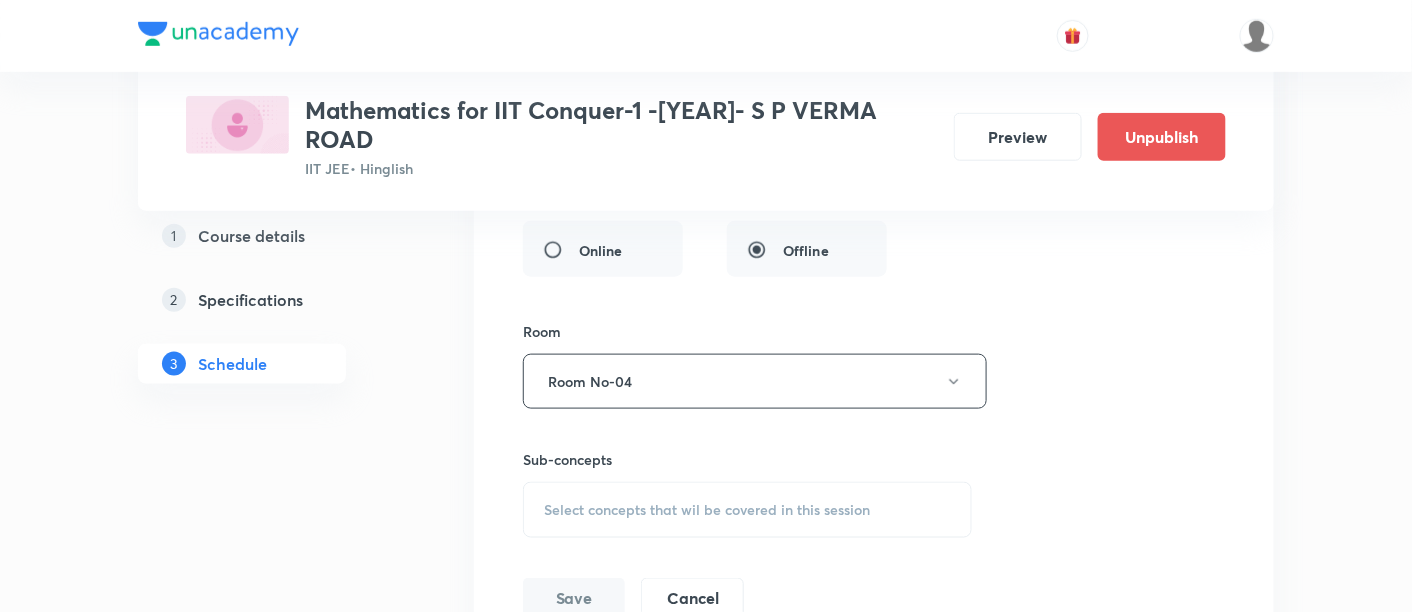scroll, scrollTop: 10079, scrollLeft: 0, axis: vertical 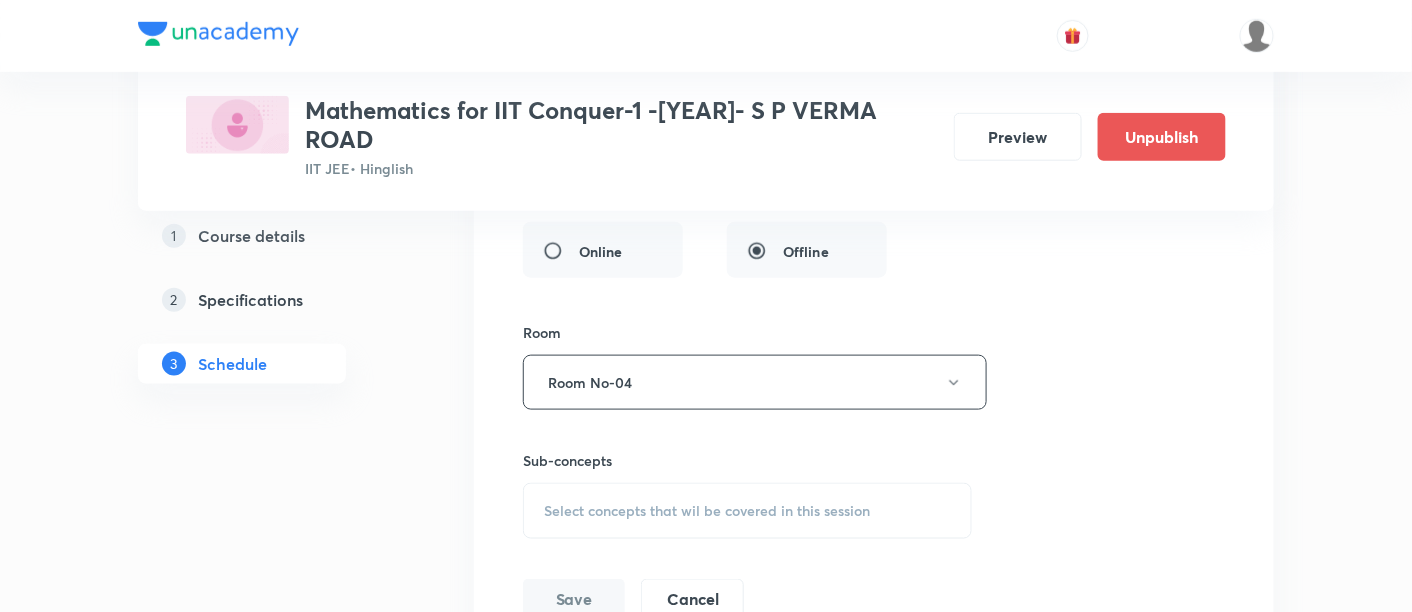 type on "Straight Lines 13" 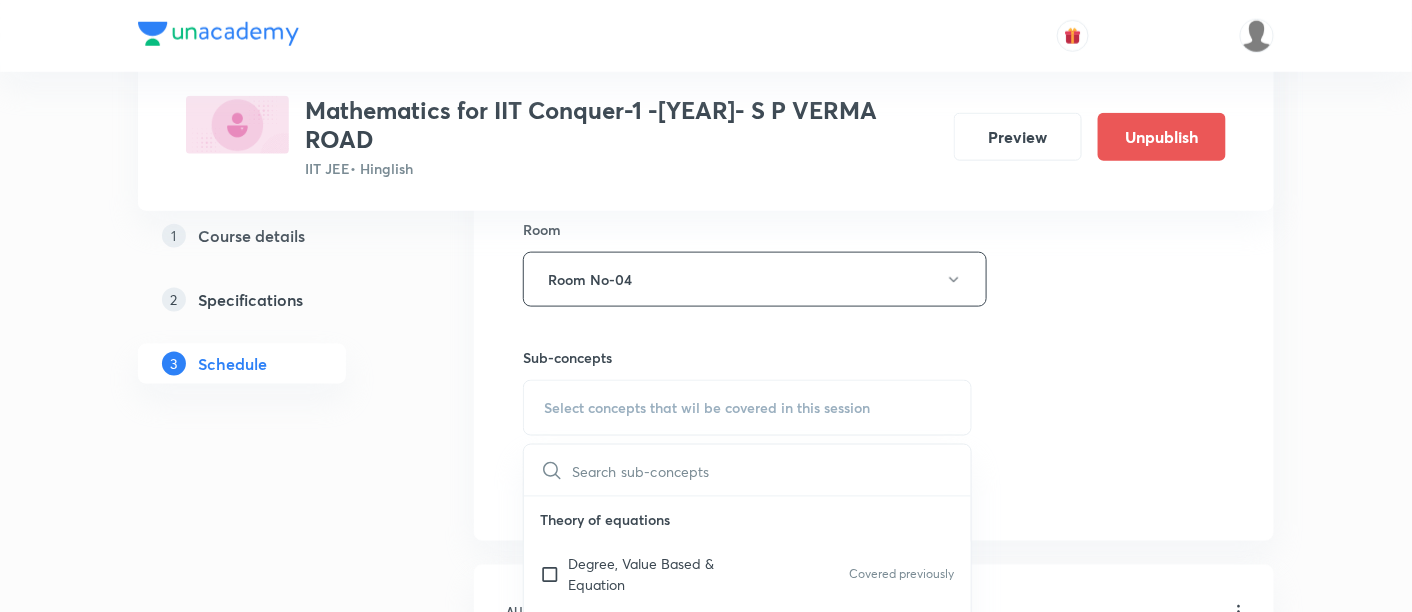 scroll, scrollTop: 10190, scrollLeft: 0, axis: vertical 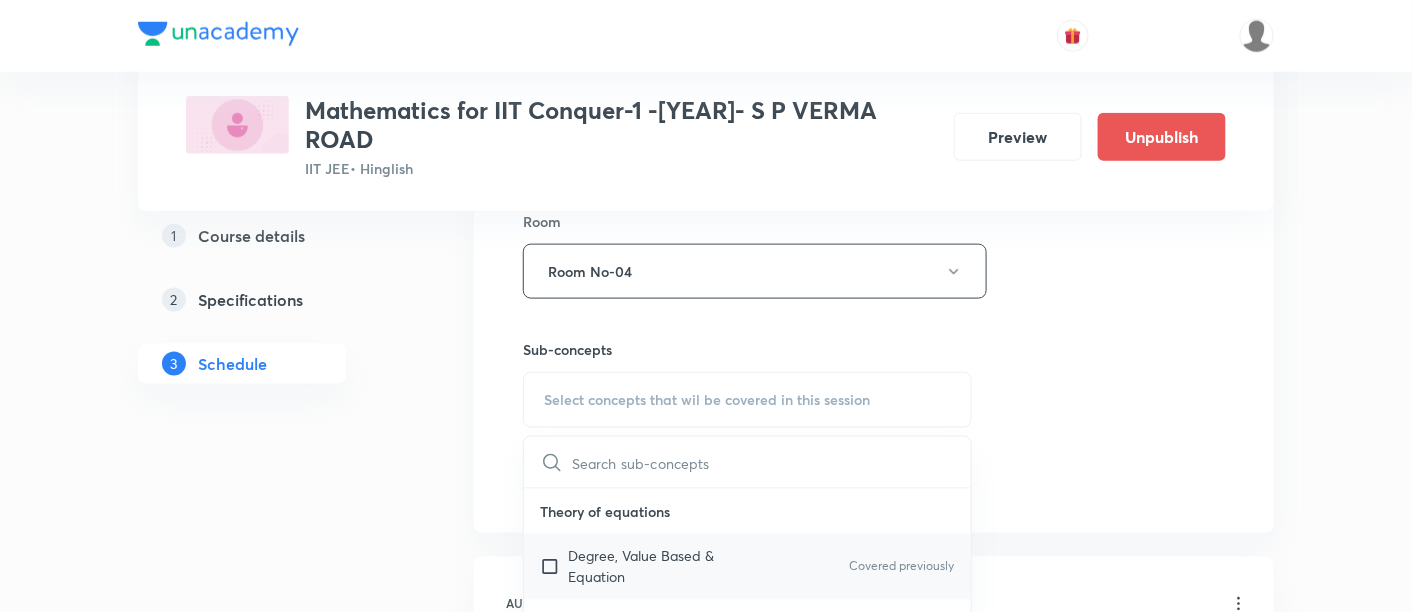 click on "Degree, Value Based & Equation" at bounding box center (669, 567) 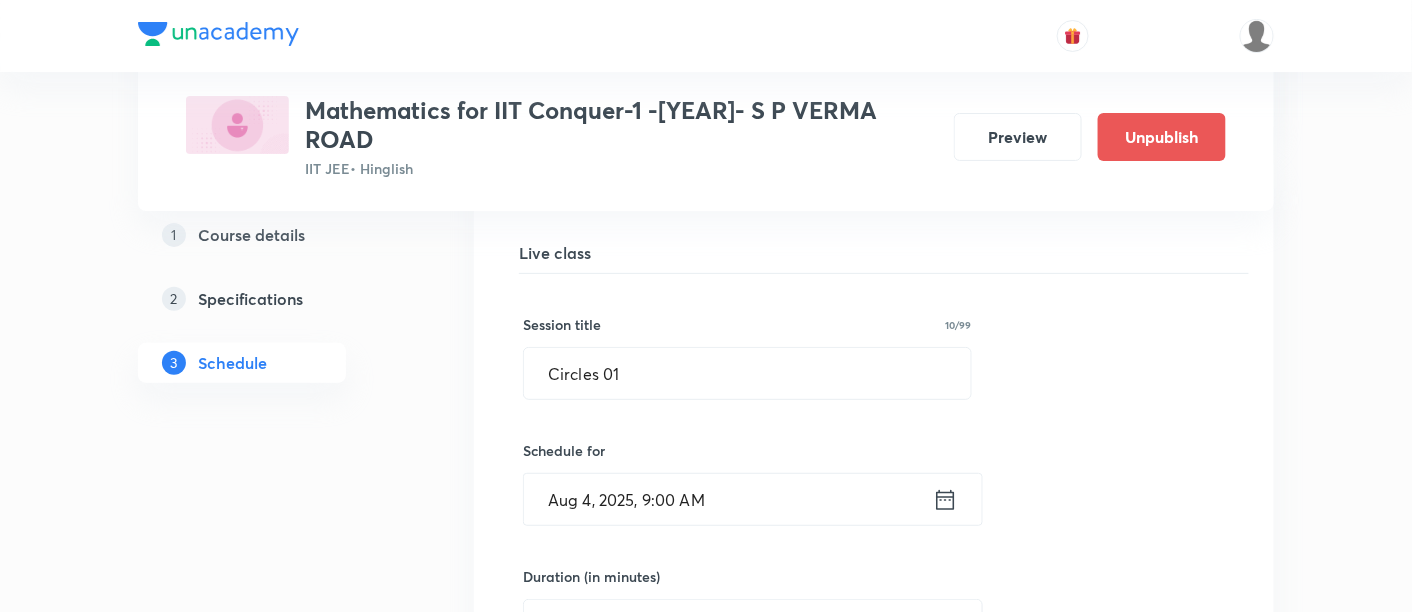 scroll, scrollTop: 9575, scrollLeft: 0, axis: vertical 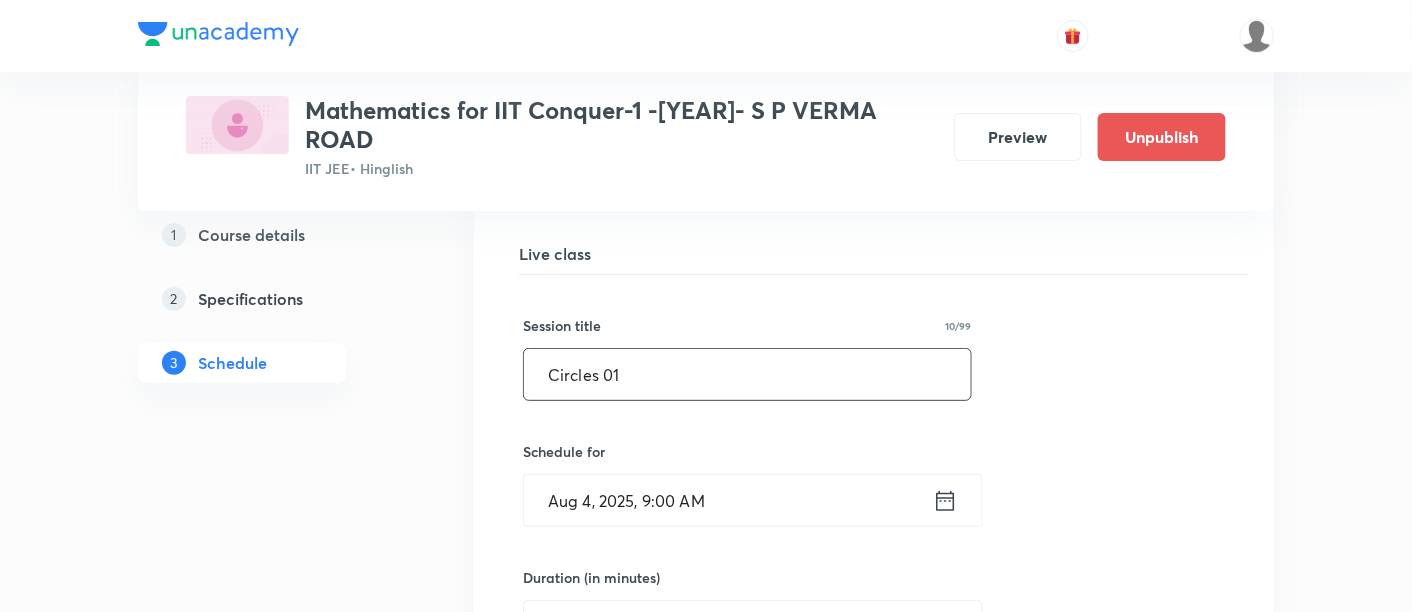 drag, startPoint x: 541, startPoint y: 311, endPoint x: 666, endPoint y: 310, distance: 125.004 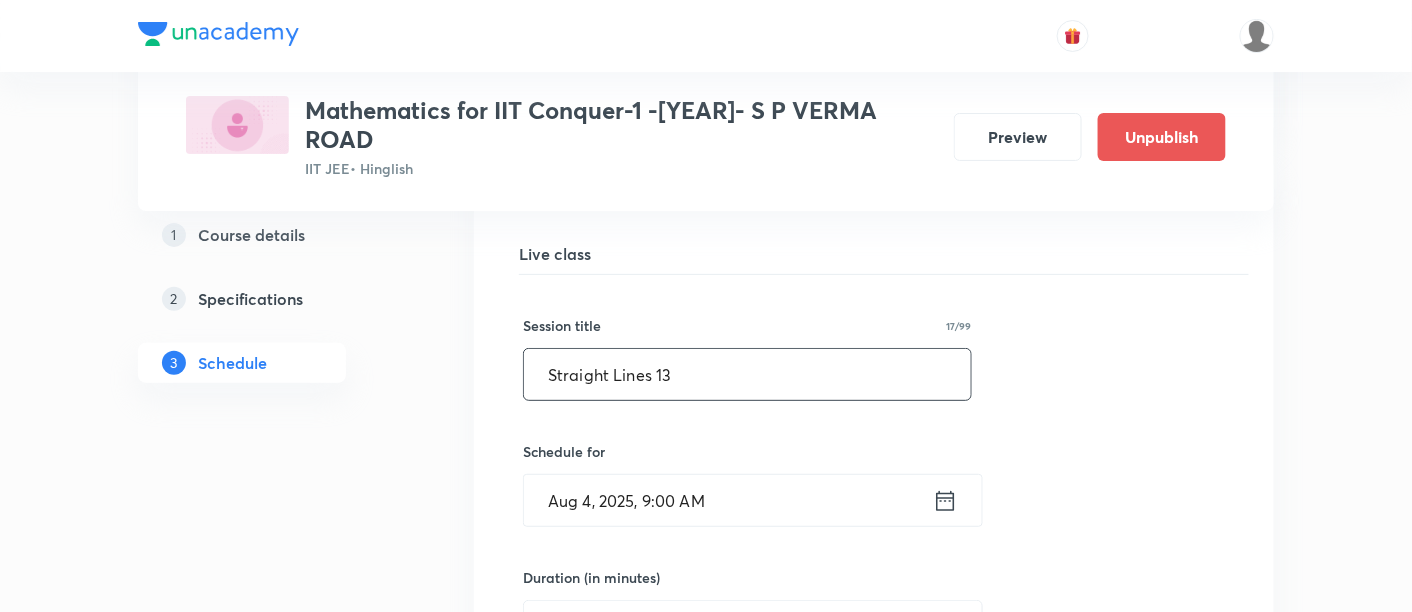 click on "Straight Lines 13" at bounding box center [747, 374] 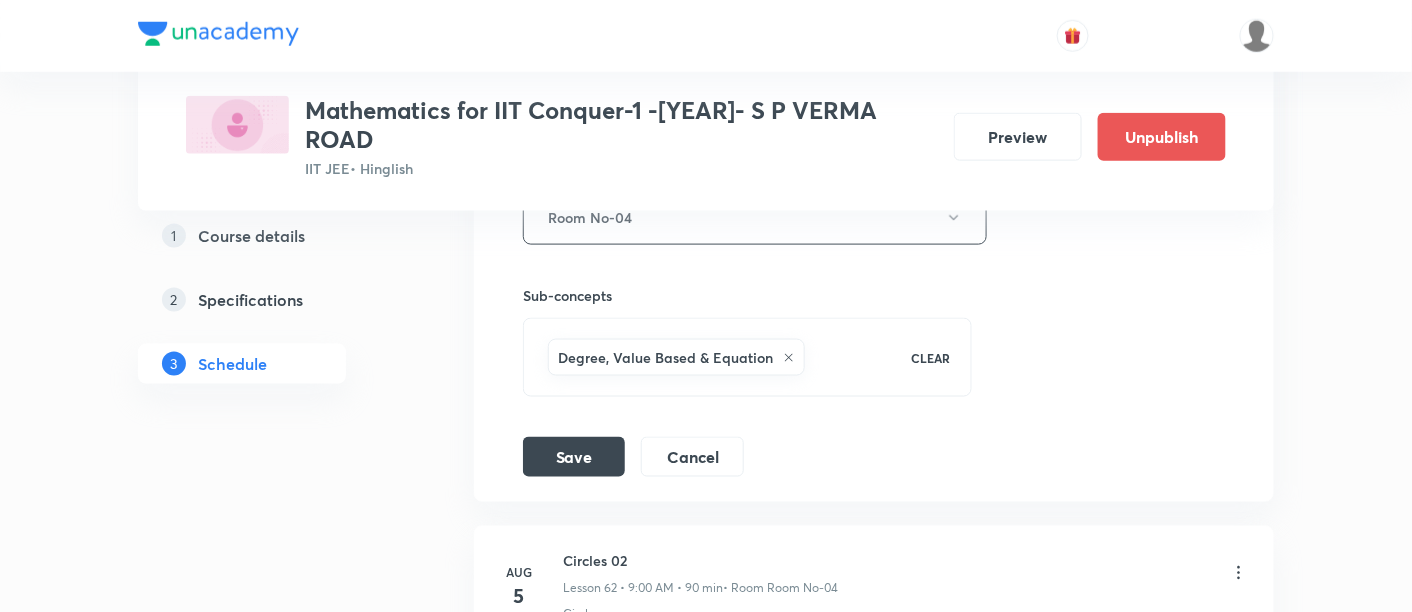 scroll, scrollTop: 10245, scrollLeft: 0, axis: vertical 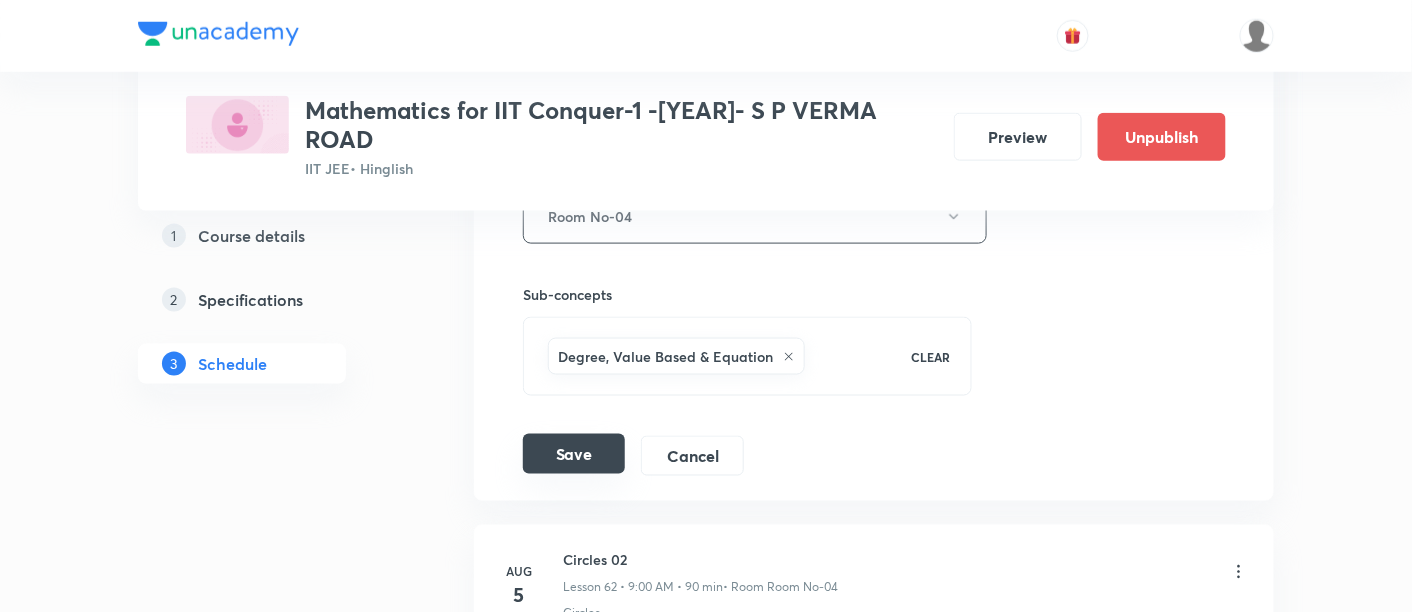 type on "Straight Lines- 13" 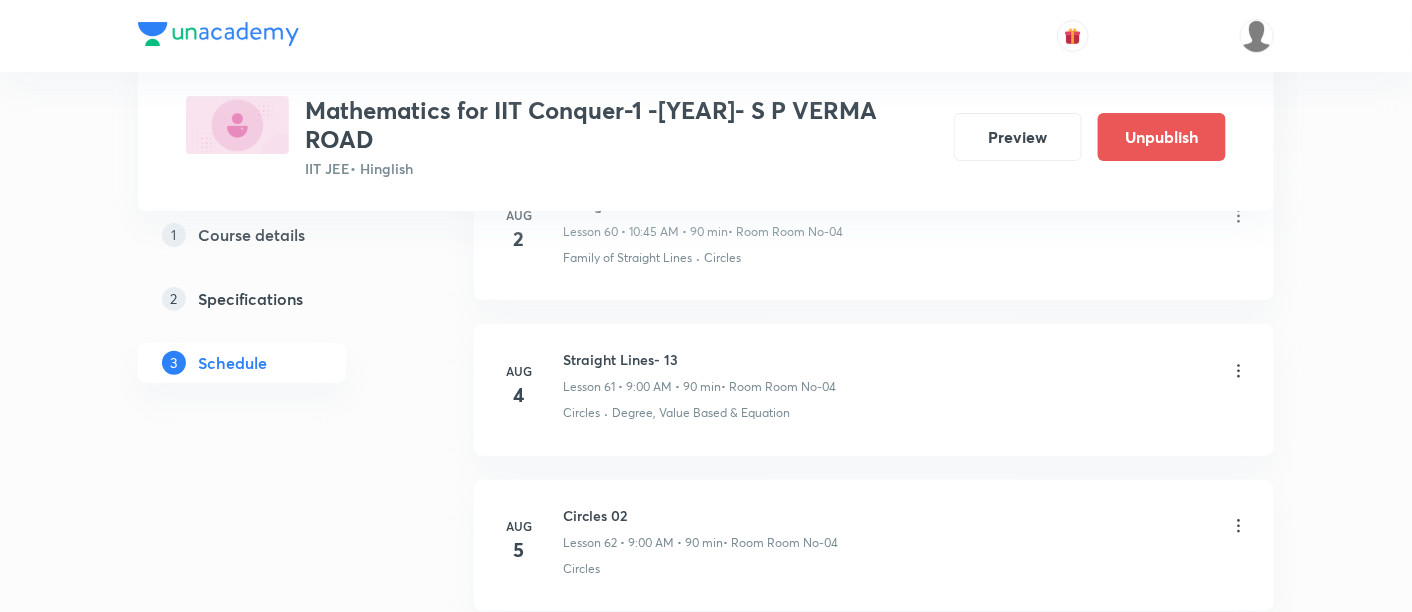 scroll, scrollTop: 9523, scrollLeft: 0, axis: vertical 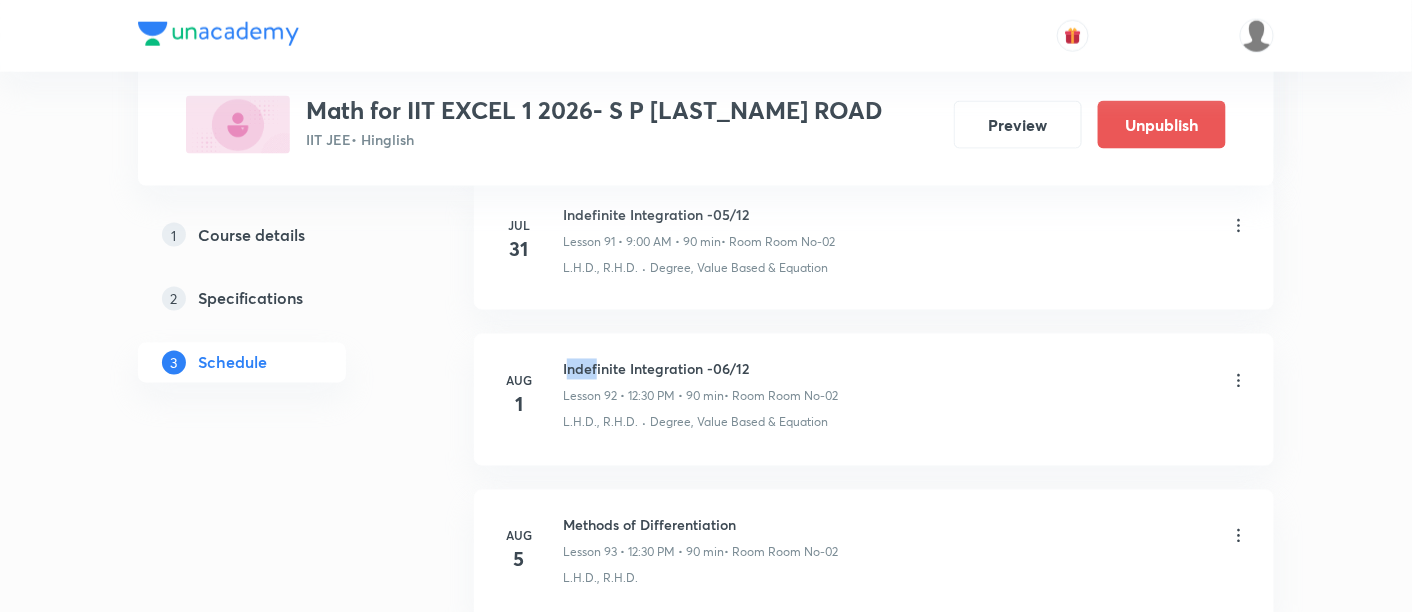drag, startPoint x: 565, startPoint y: 314, endPoint x: 598, endPoint y: 315, distance: 33.01515 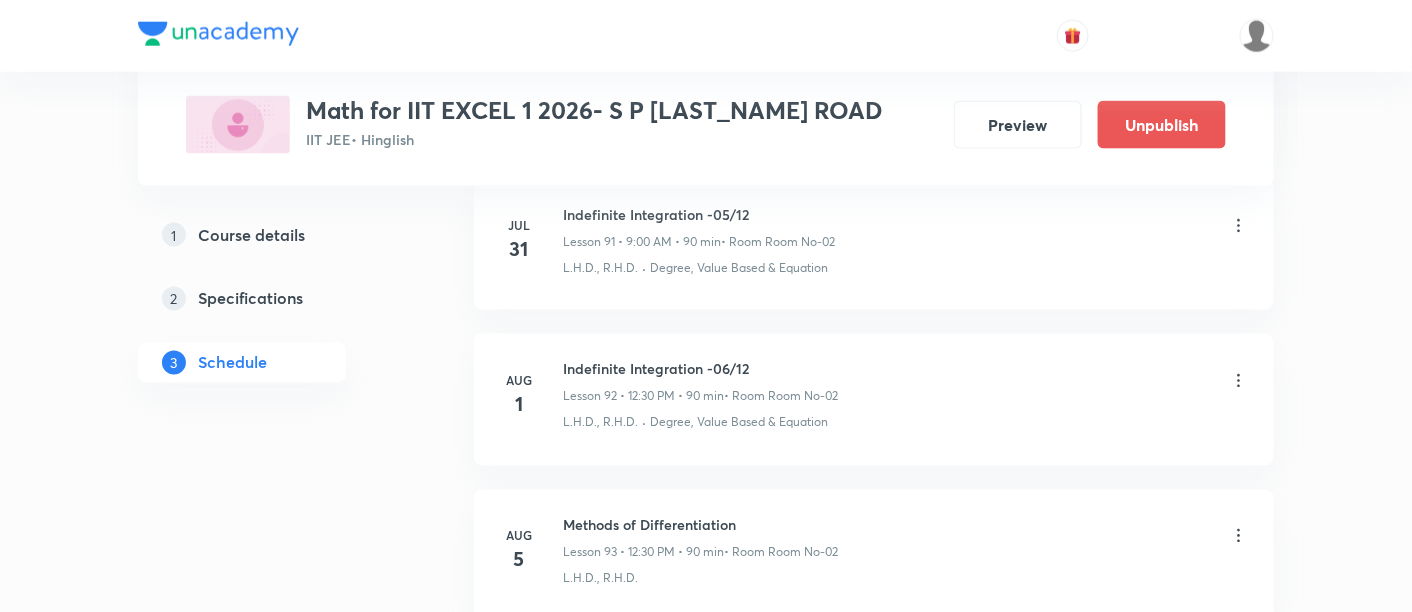 click on "Indefinite Integration -06/12" at bounding box center [700, 369] 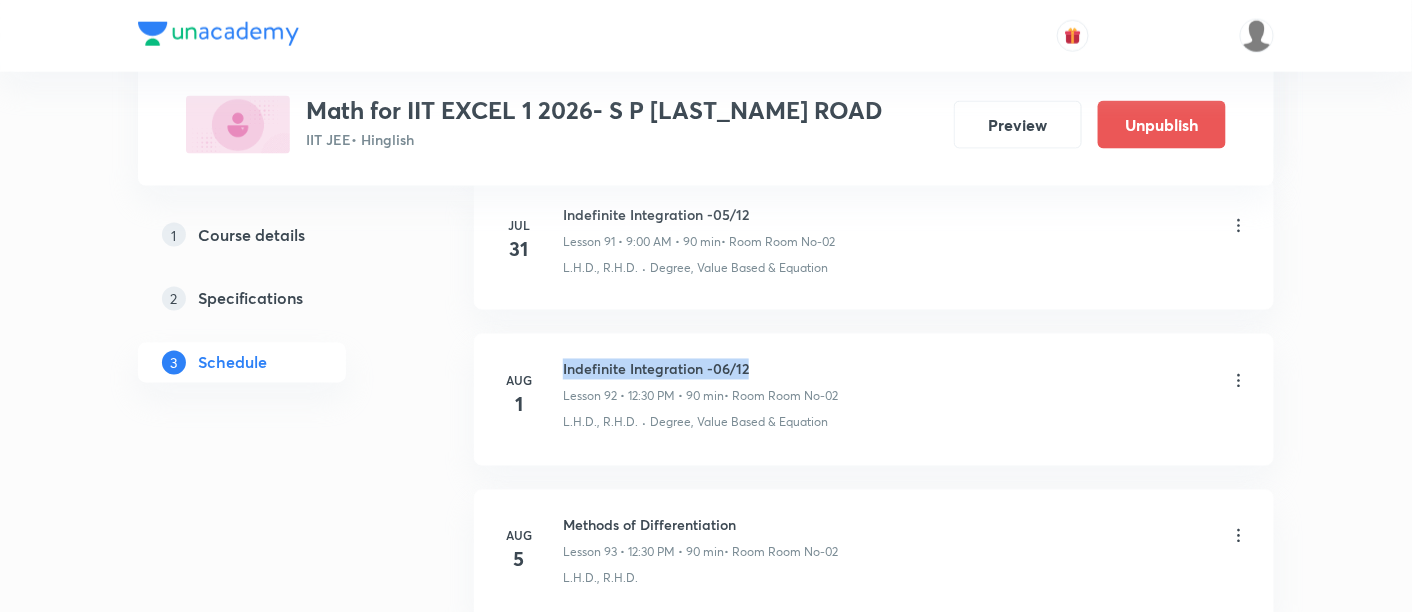 drag, startPoint x: 562, startPoint y: 315, endPoint x: 769, endPoint y: 312, distance: 207.02174 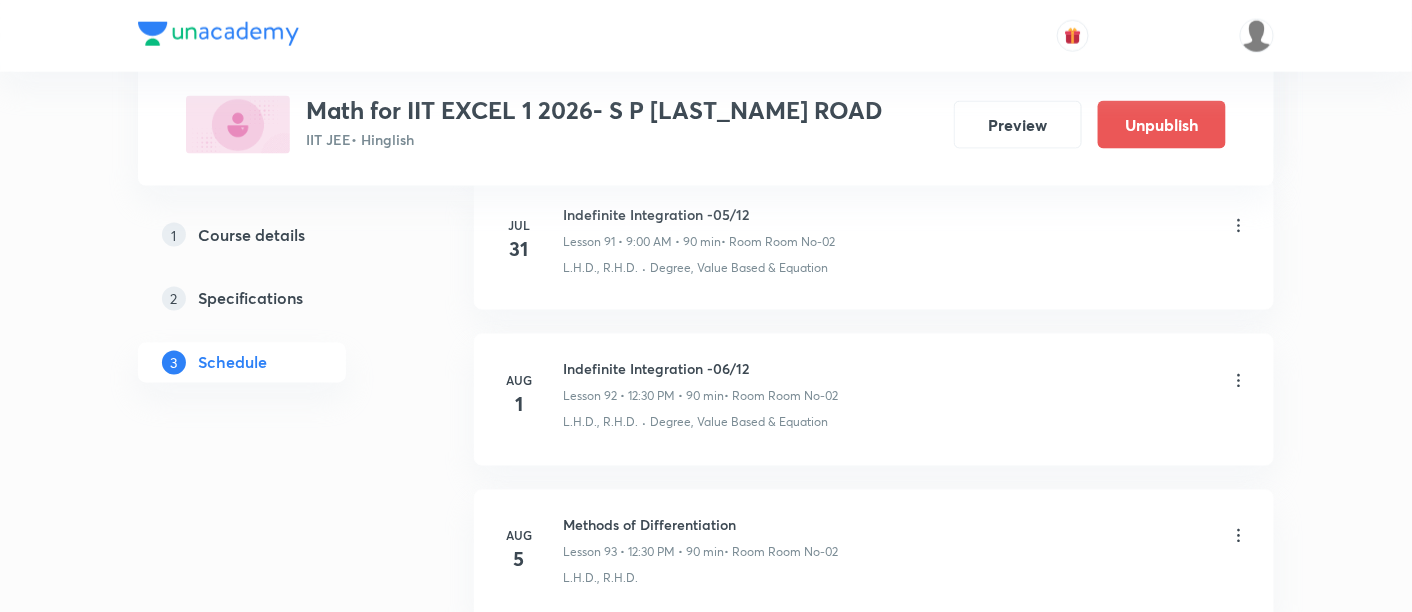 click on "Aug 1 Indefinite Integration -06/12 Lesson 92 • 12:30 PM • 90 min  • Room Room No-02 L.H.D., R.H.D. · Degree, Value Based & Equation" at bounding box center (874, 399) 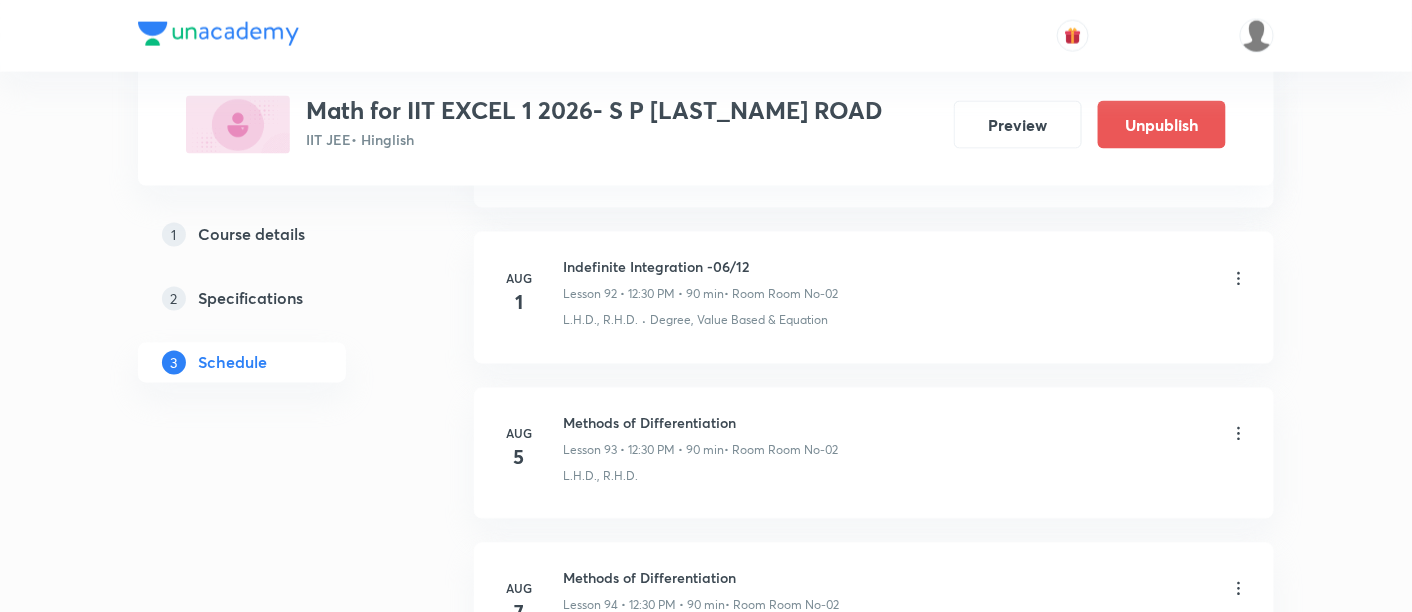 scroll, scrollTop: 15337, scrollLeft: 0, axis: vertical 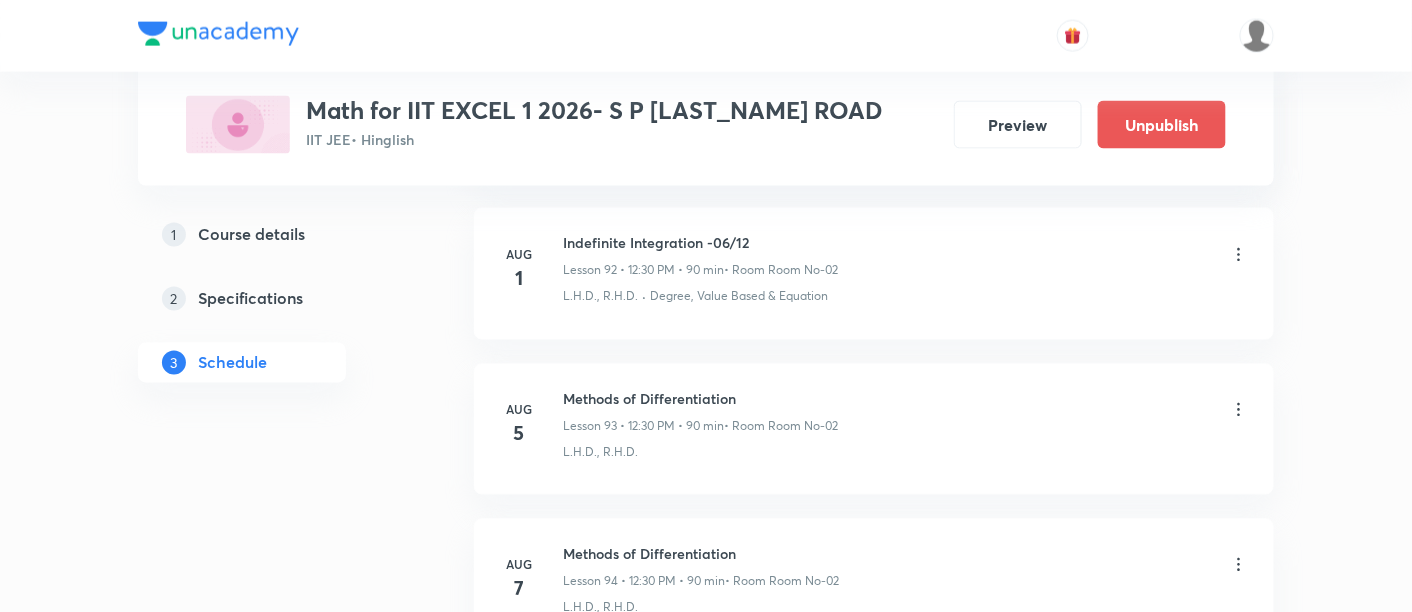 click 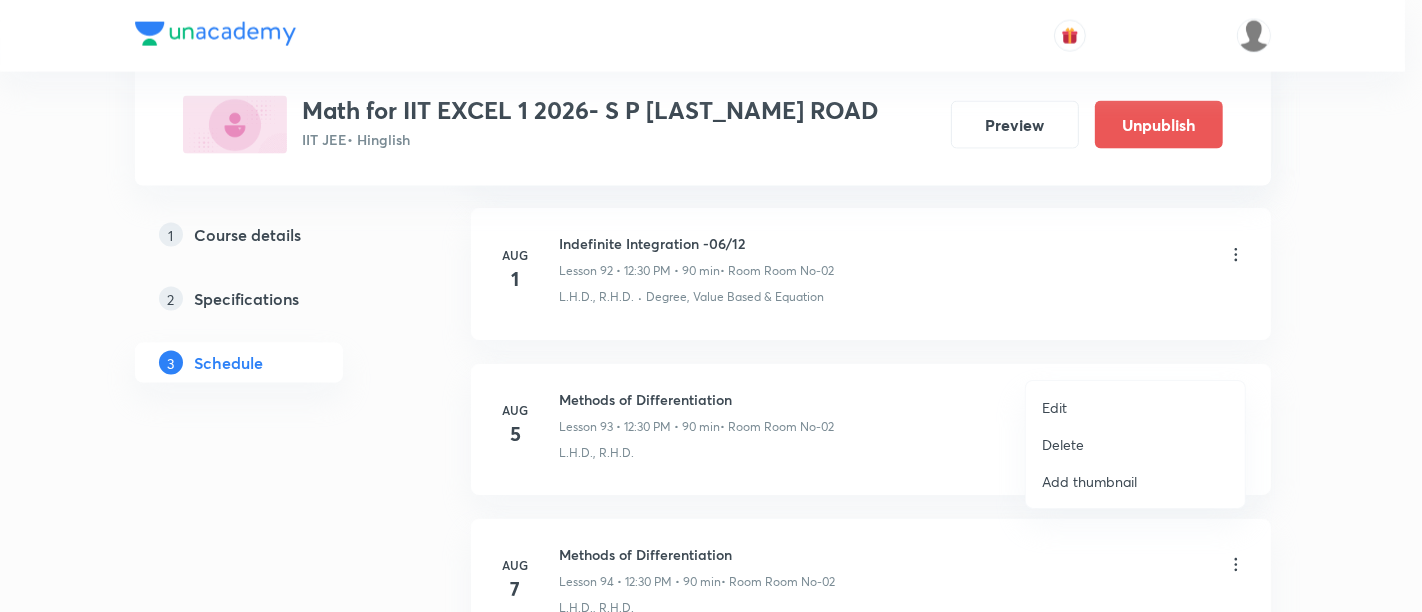 click at bounding box center [711, 306] 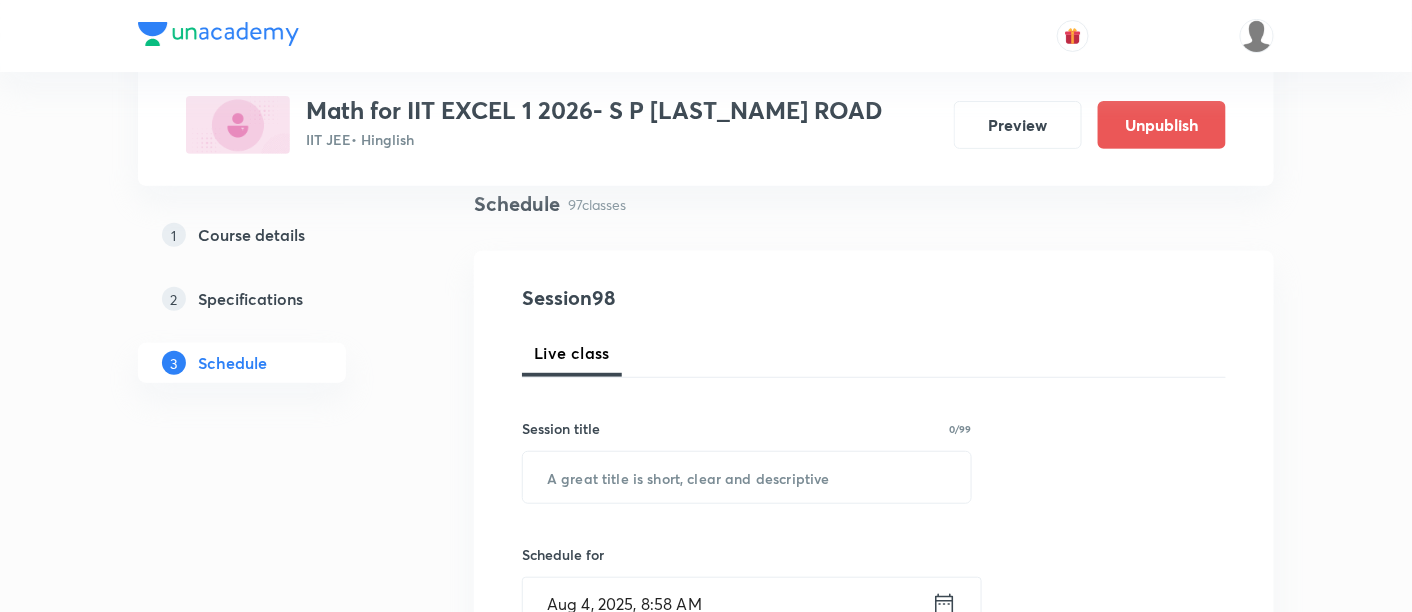 scroll, scrollTop: 200, scrollLeft: 0, axis: vertical 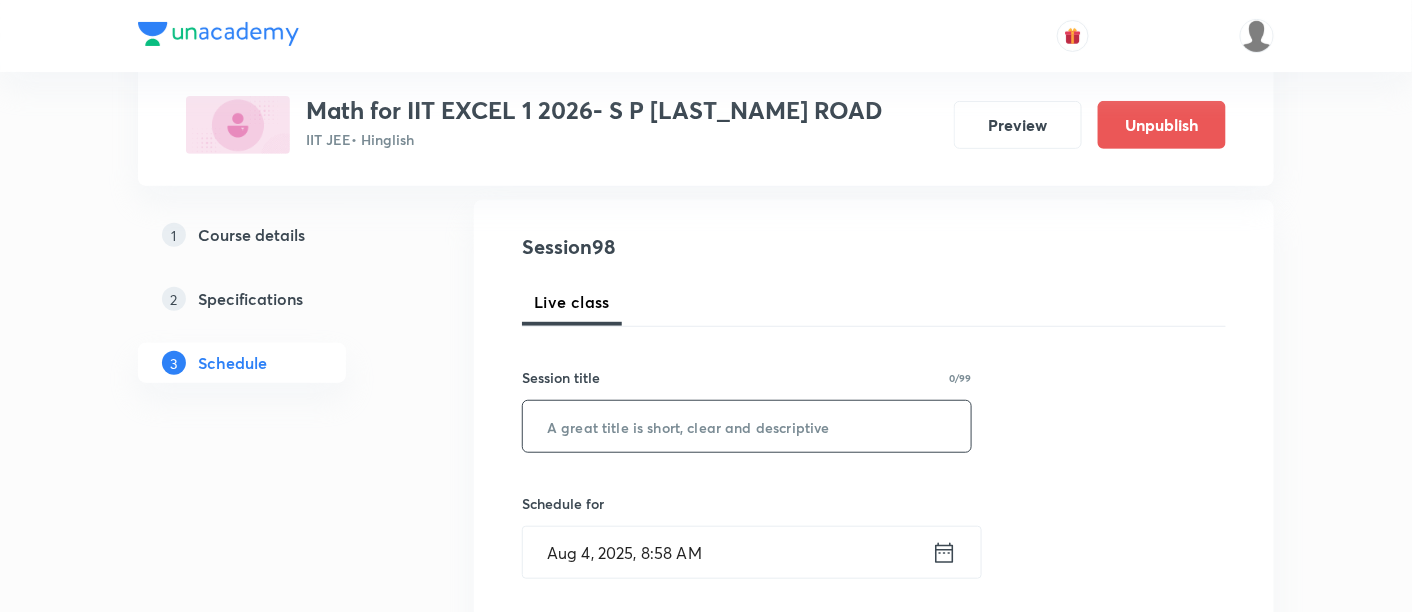 click at bounding box center [747, 426] 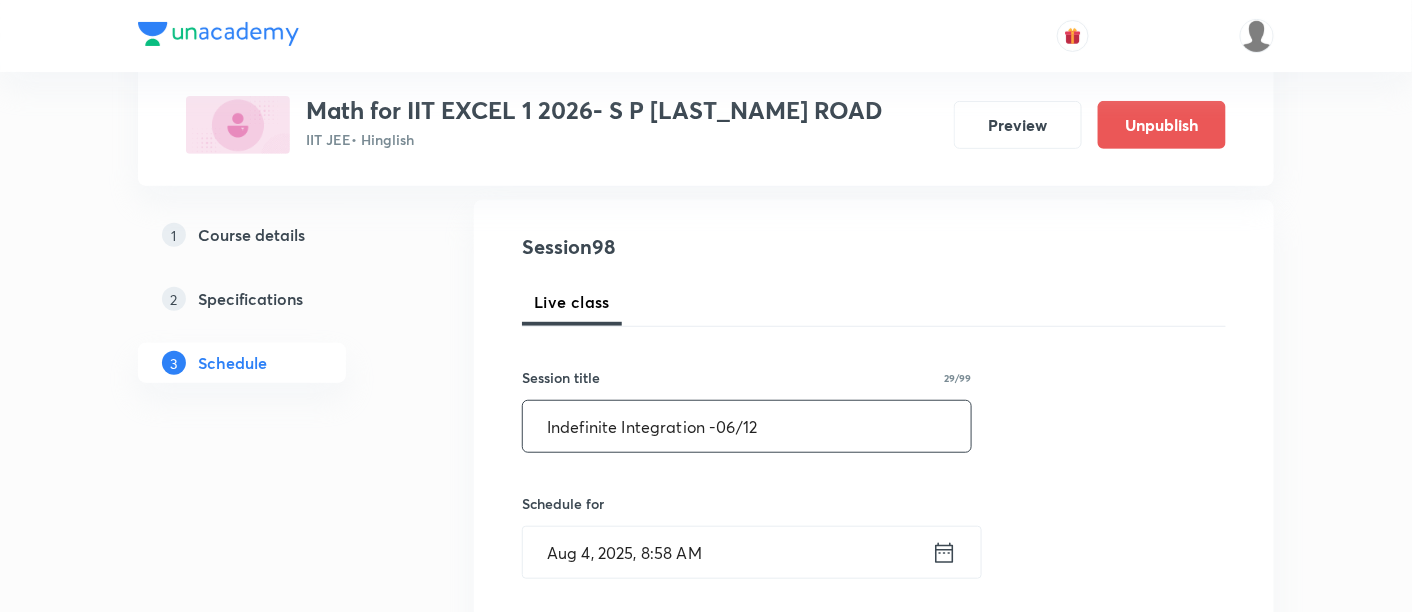 click on "Indefinite Integration -06/12" at bounding box center [747, 426] 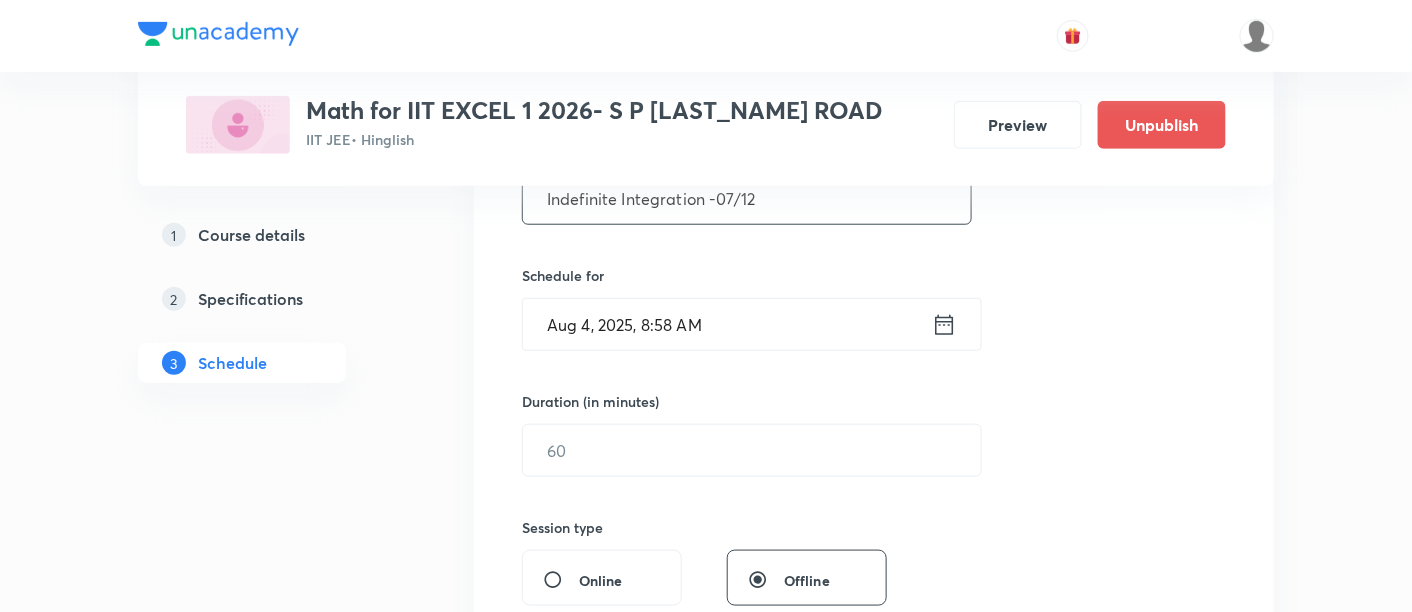 scroll, scrollTop: 429, scrollLeft: 0, axis: vertical 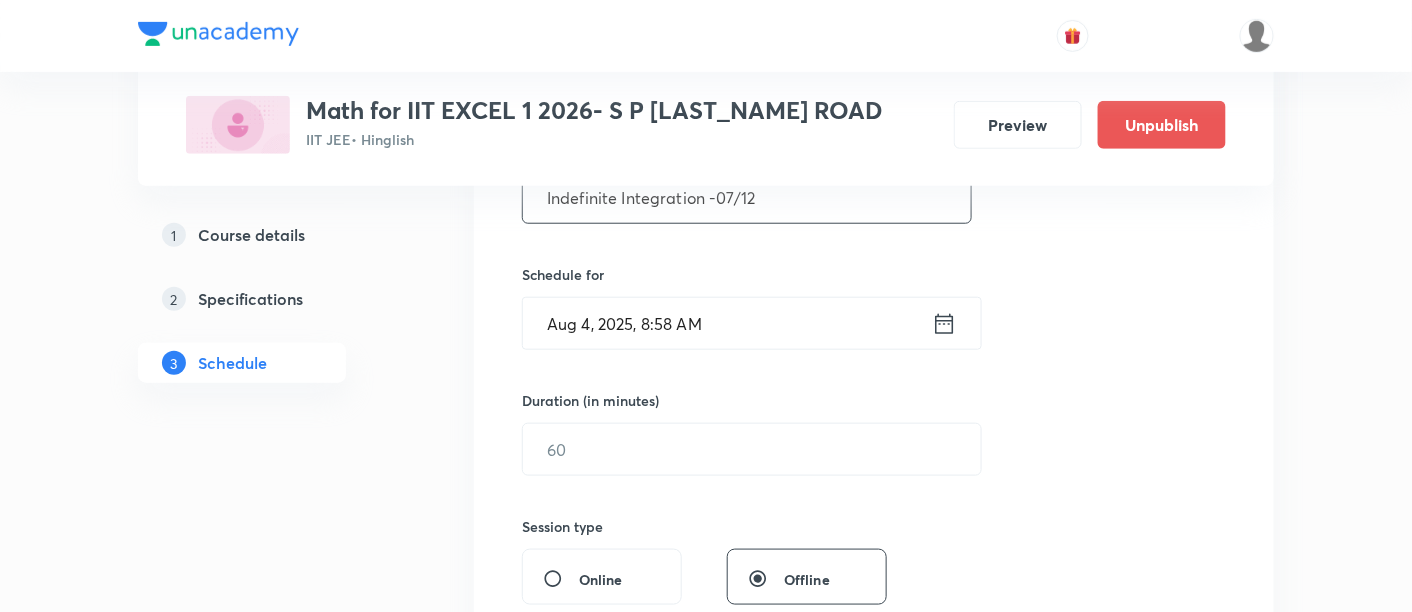type on "Indefinite Integration -07/12" 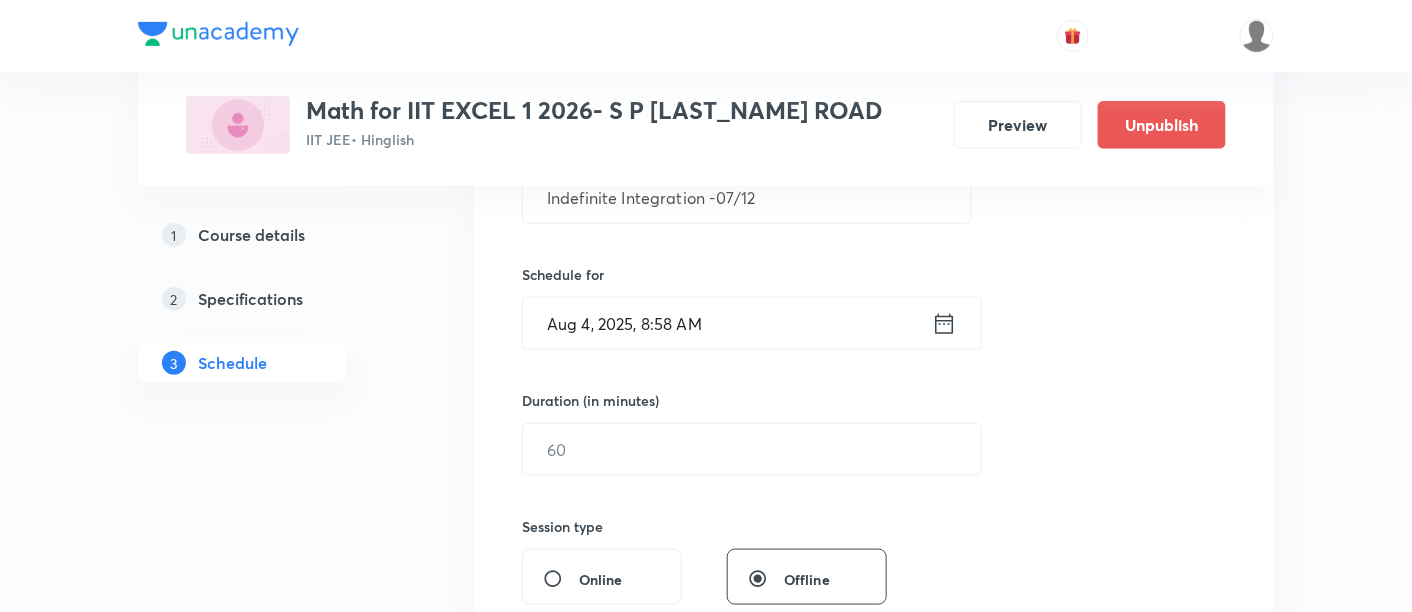click 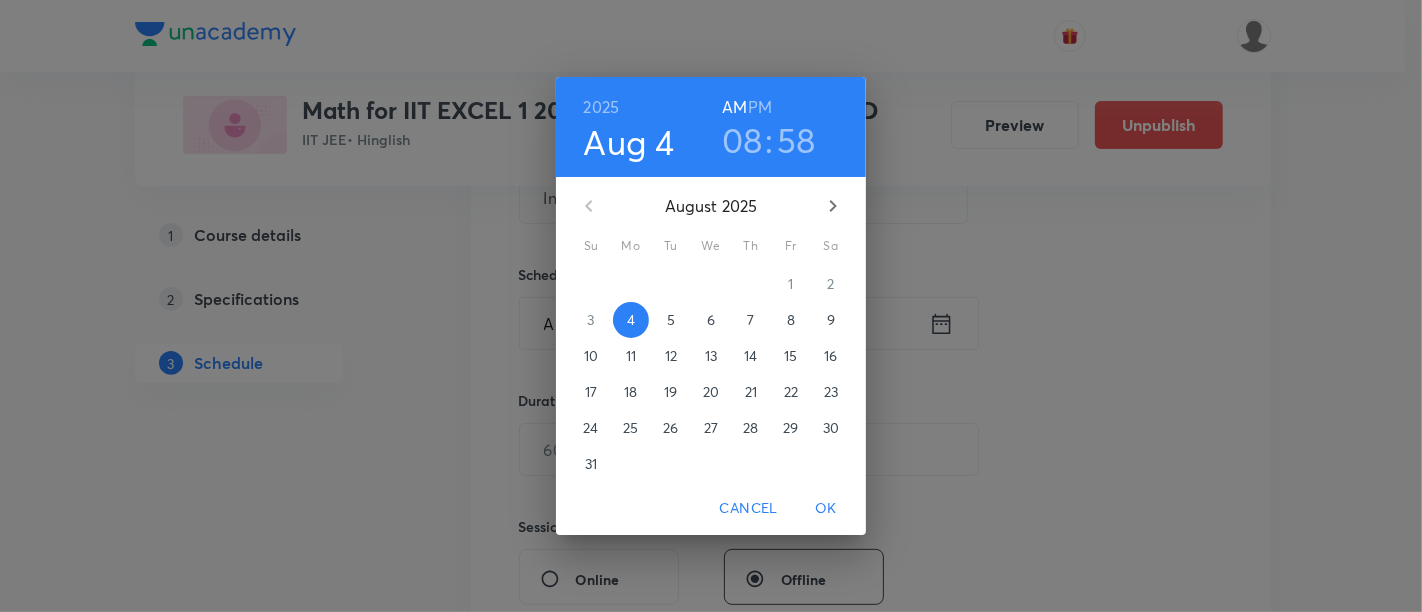 click on "PM" at bounding box center (760, 107) 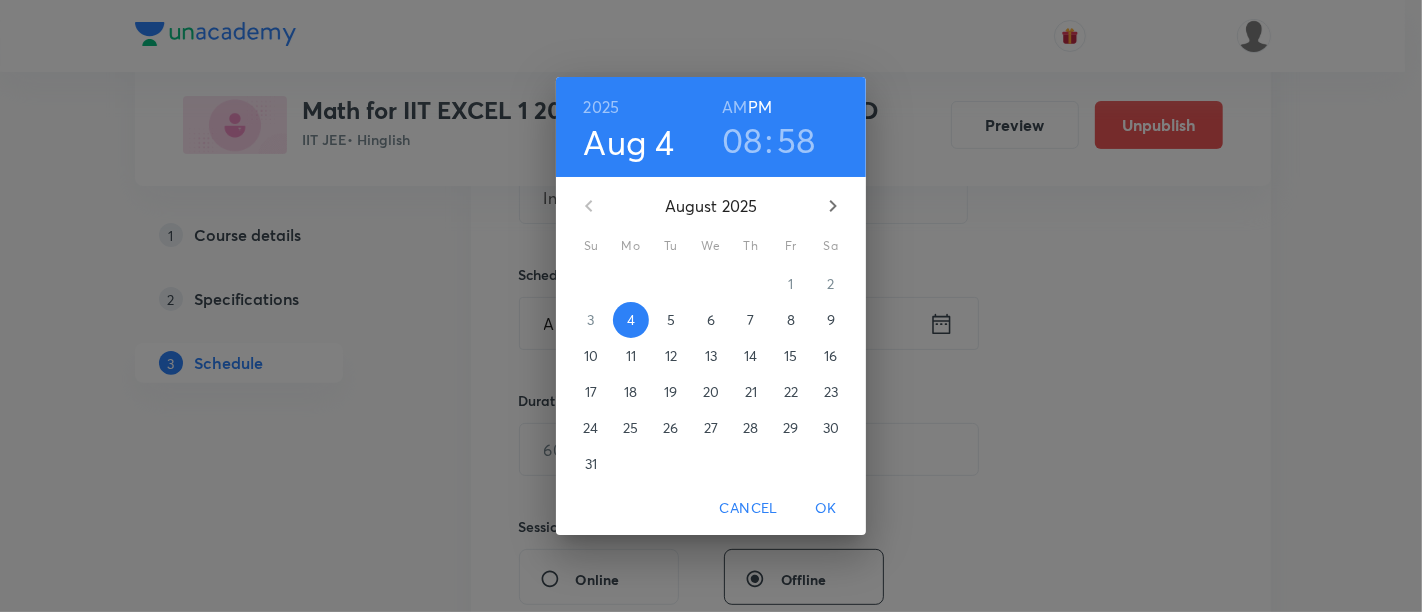 click on "08" at bounding box center [742, 140] 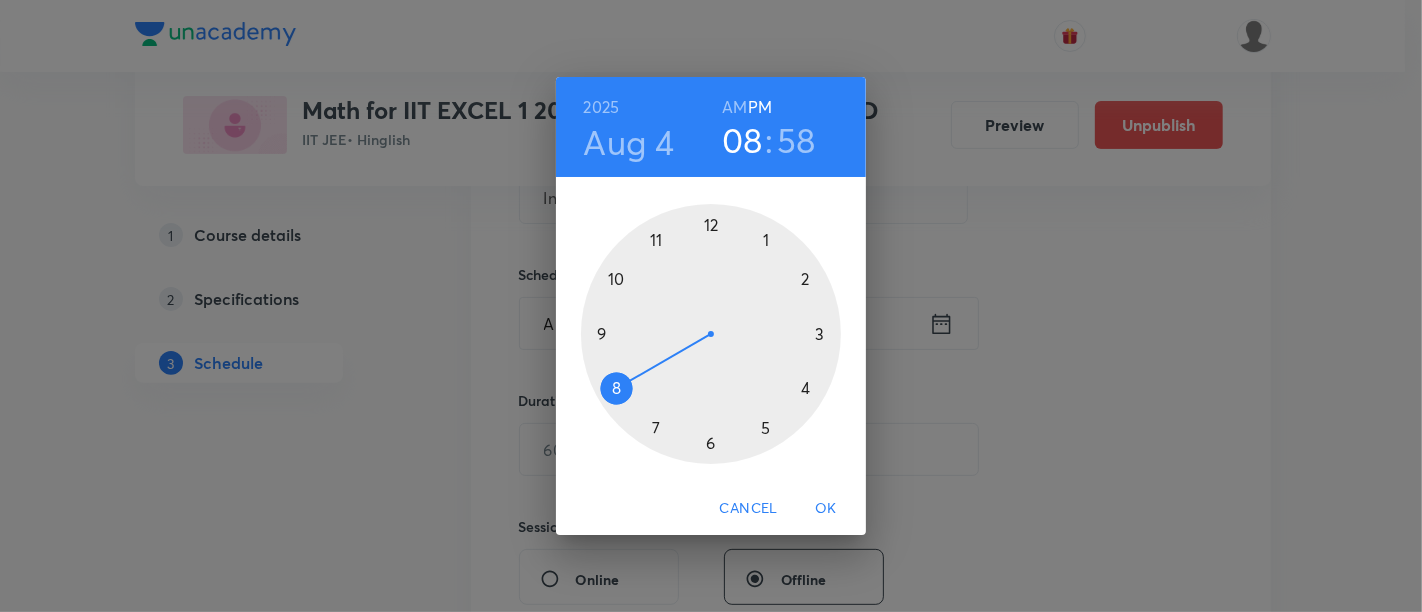 click at bounding box center [711, 334] 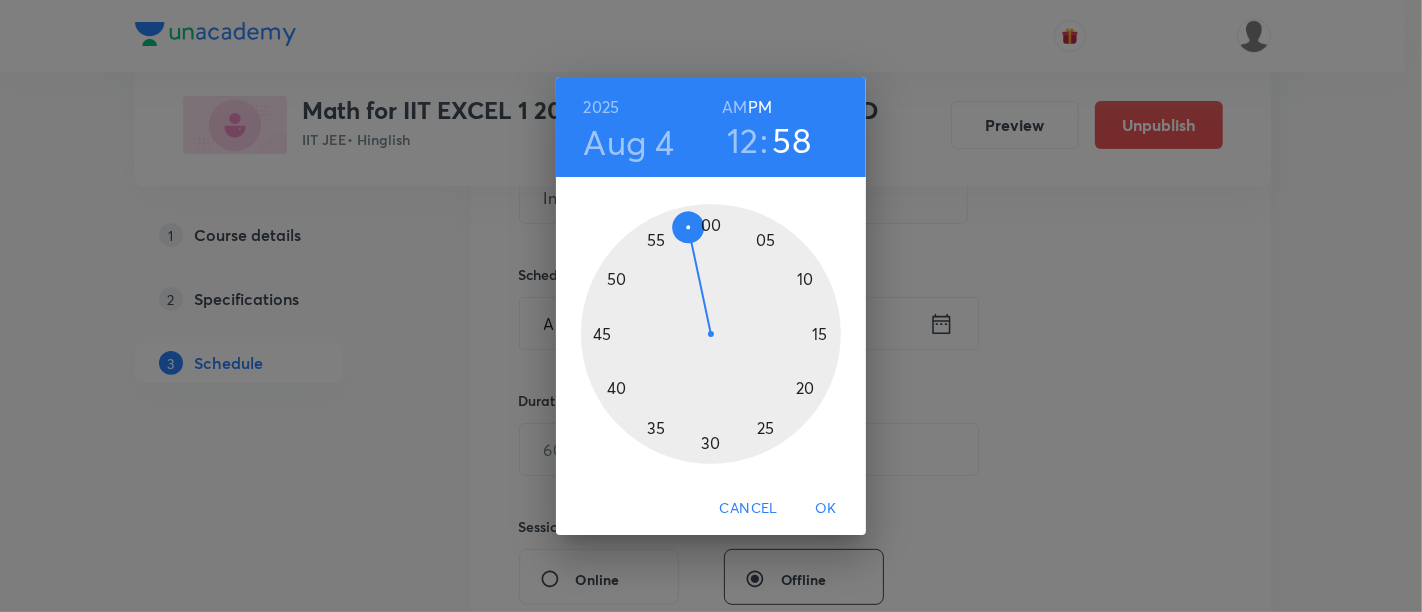 click at bounding box center [711, 334] 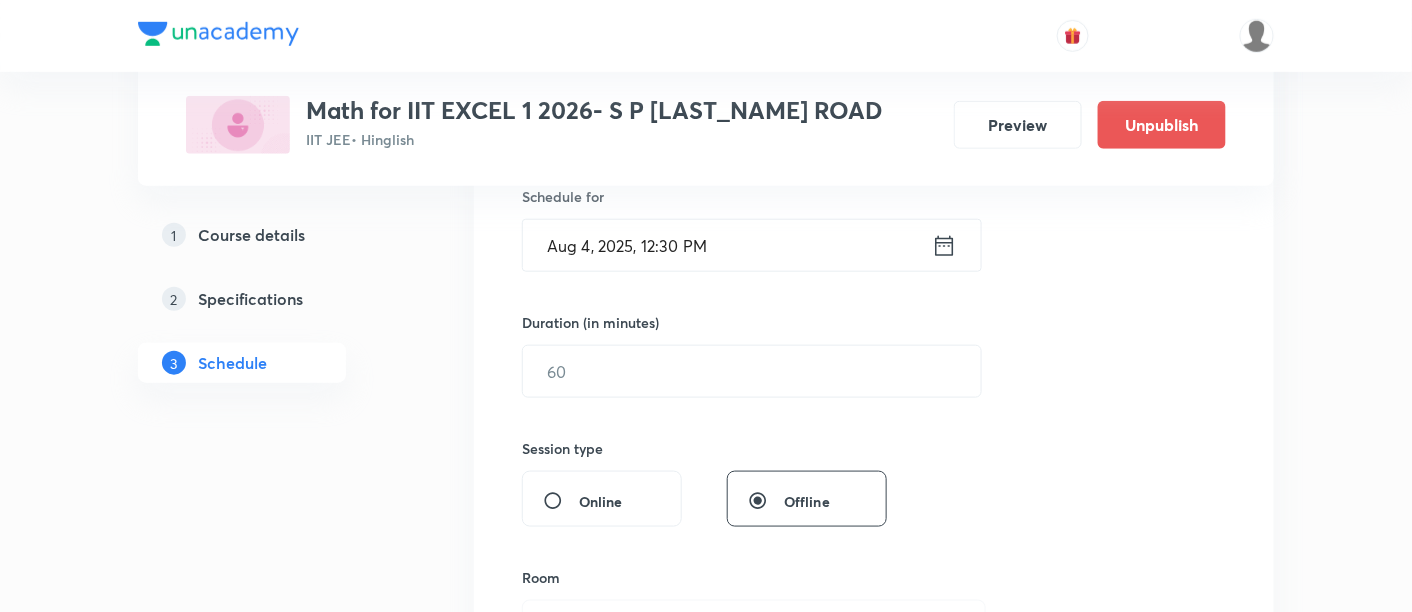 scroll, scrollTop: 514, scrollLeft: 0, axis: vertical 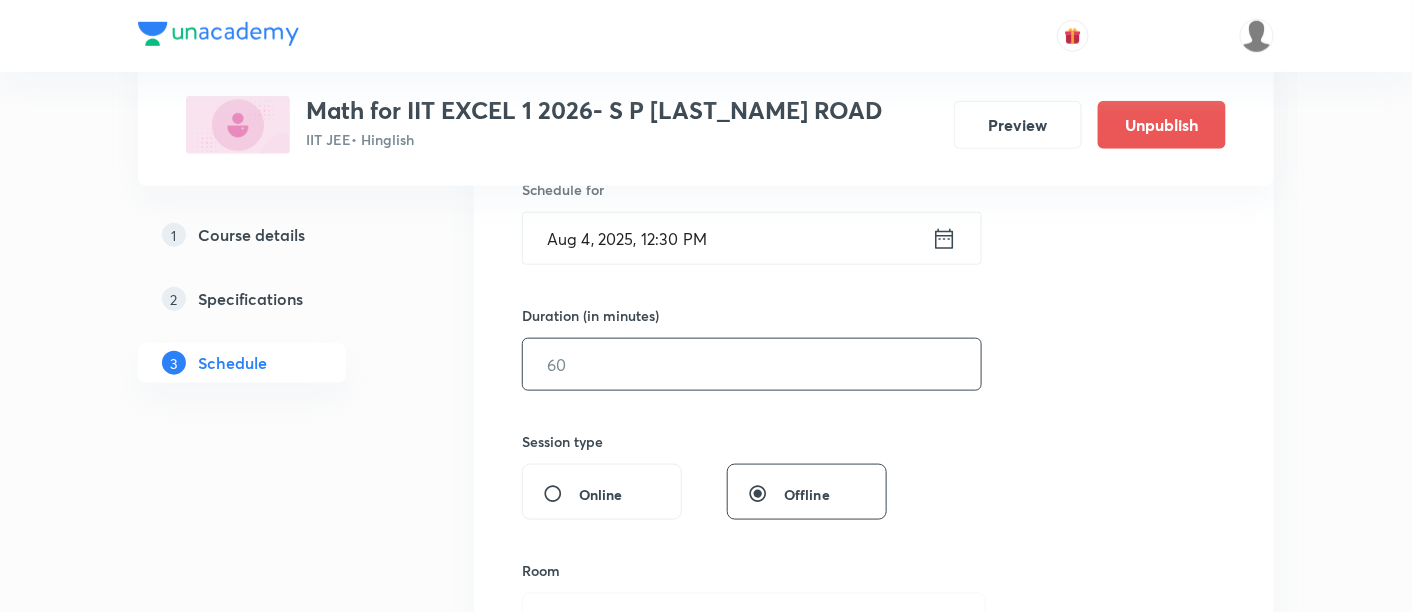 click at bounding box center [752, 364] 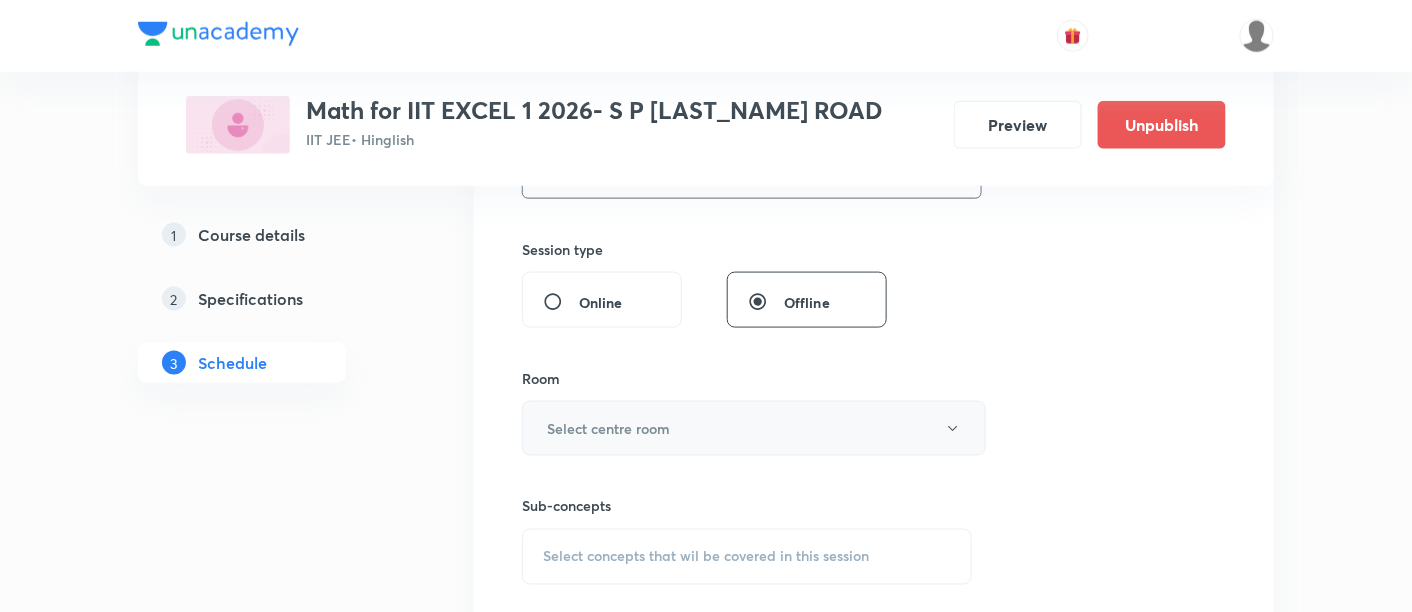 scroll, scrollTop: 707, scrollLeft: 0, axis: vertical 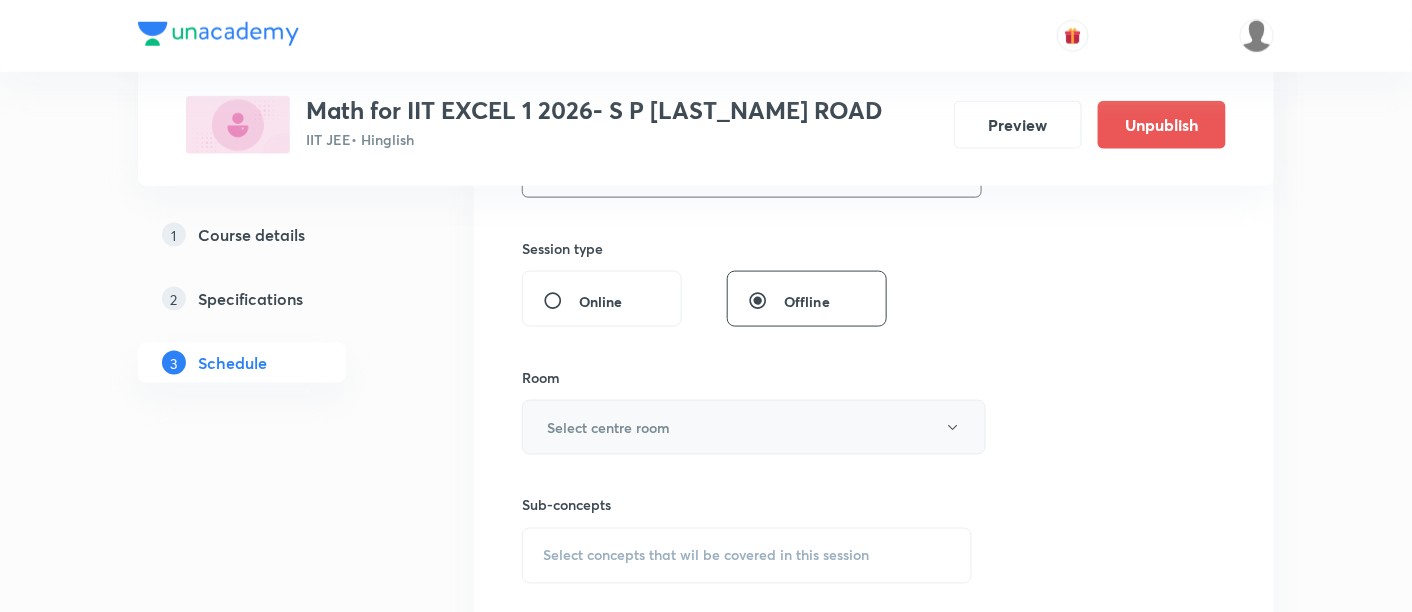 type on "90" 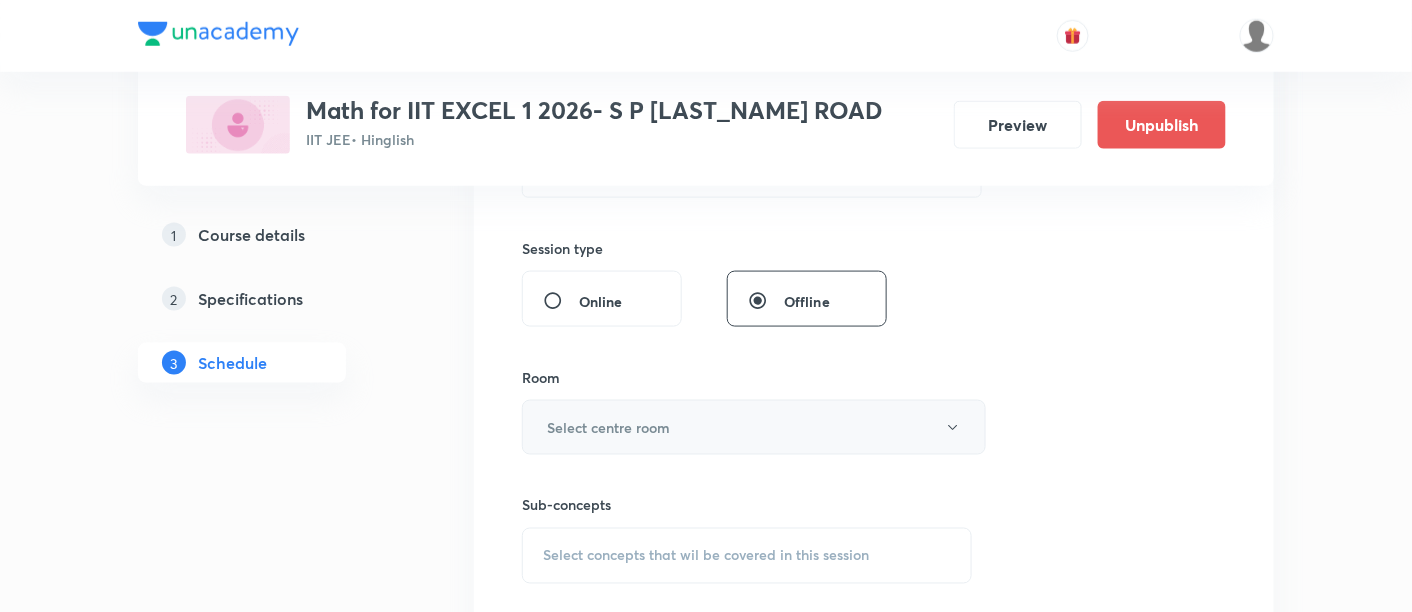 click on "Select centre room" at bounding box center (754, 427) 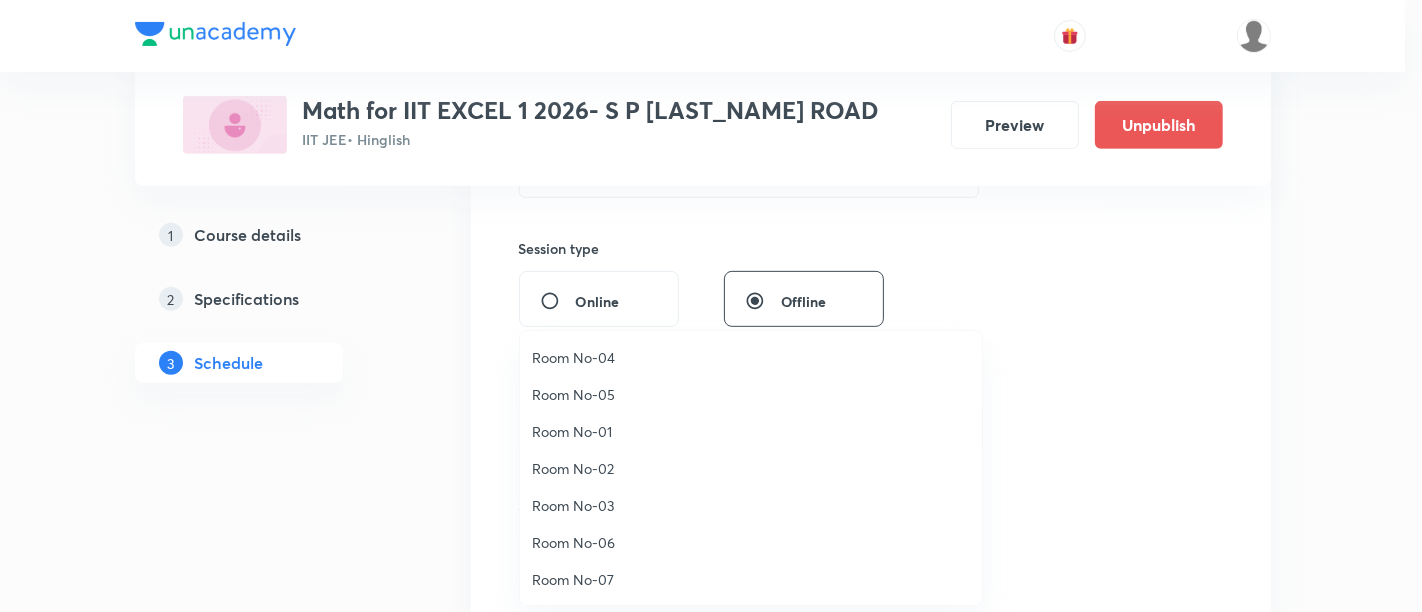 click on "Room No-02" at bounding box center [751, 468] 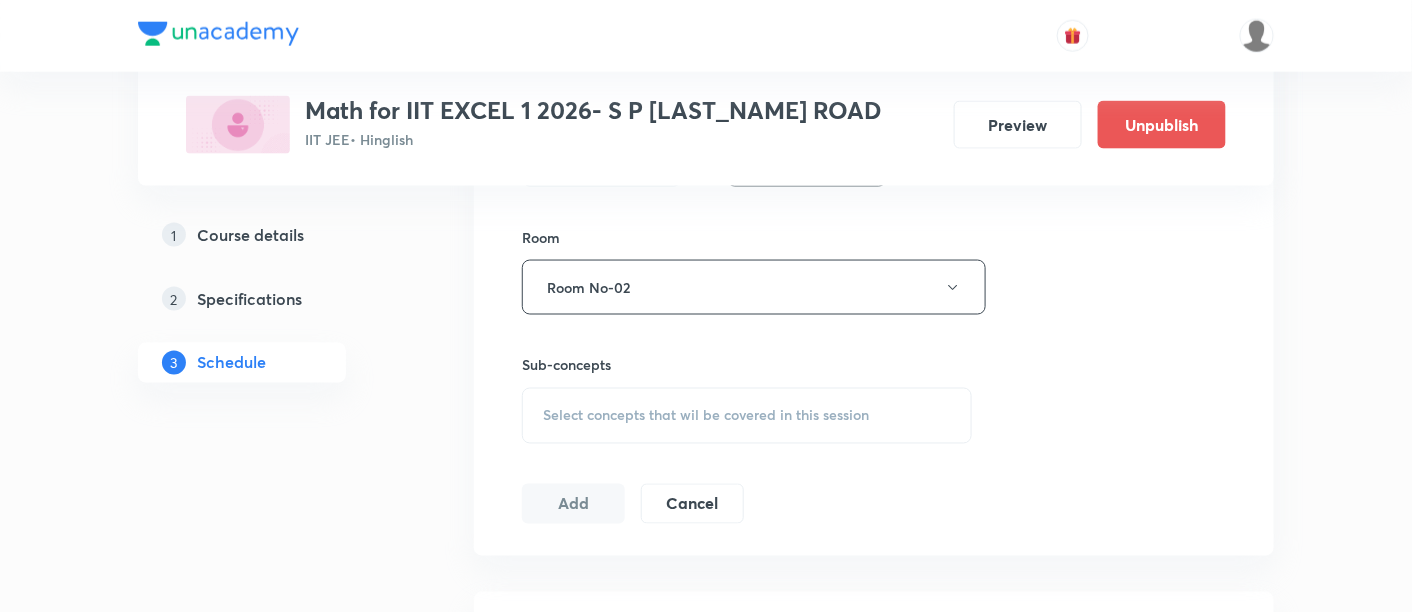scroll, scrollTop: 862, scrollLeft: 0, axis: vertical 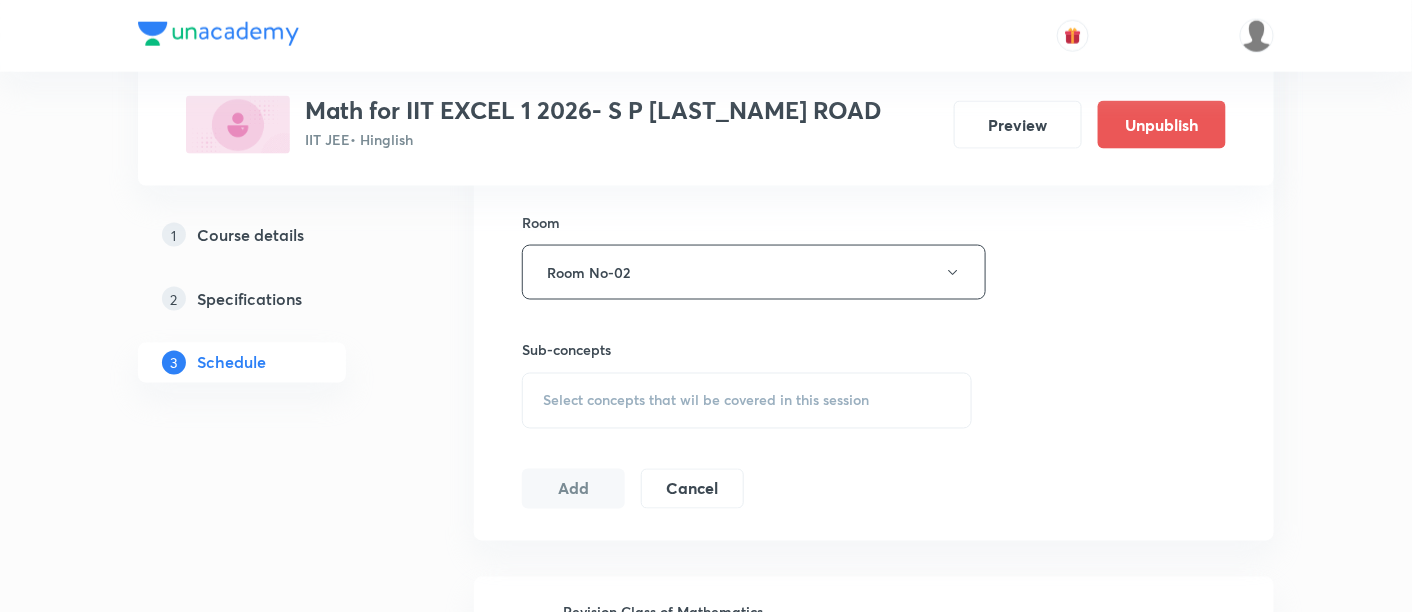 click on "Select concepts that wil be covered in this session" at bounding box center (706, 401) 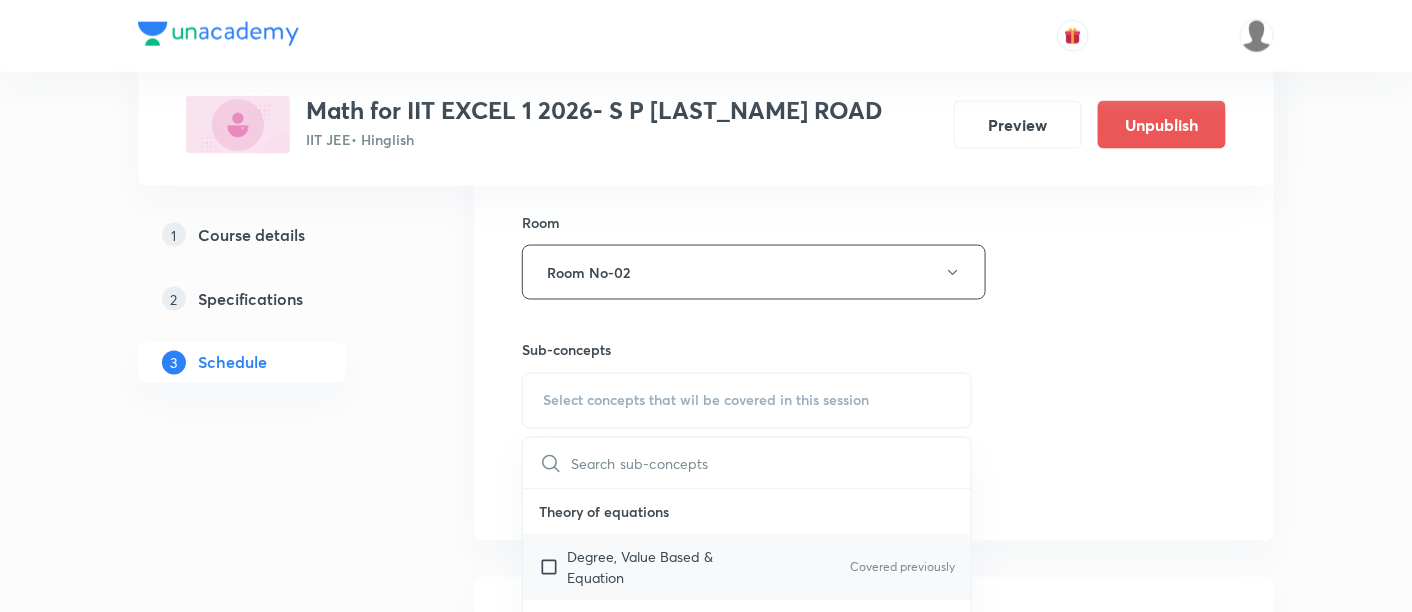 click on "Degree, Value Based & Equation" at bounding box center [668, 568] 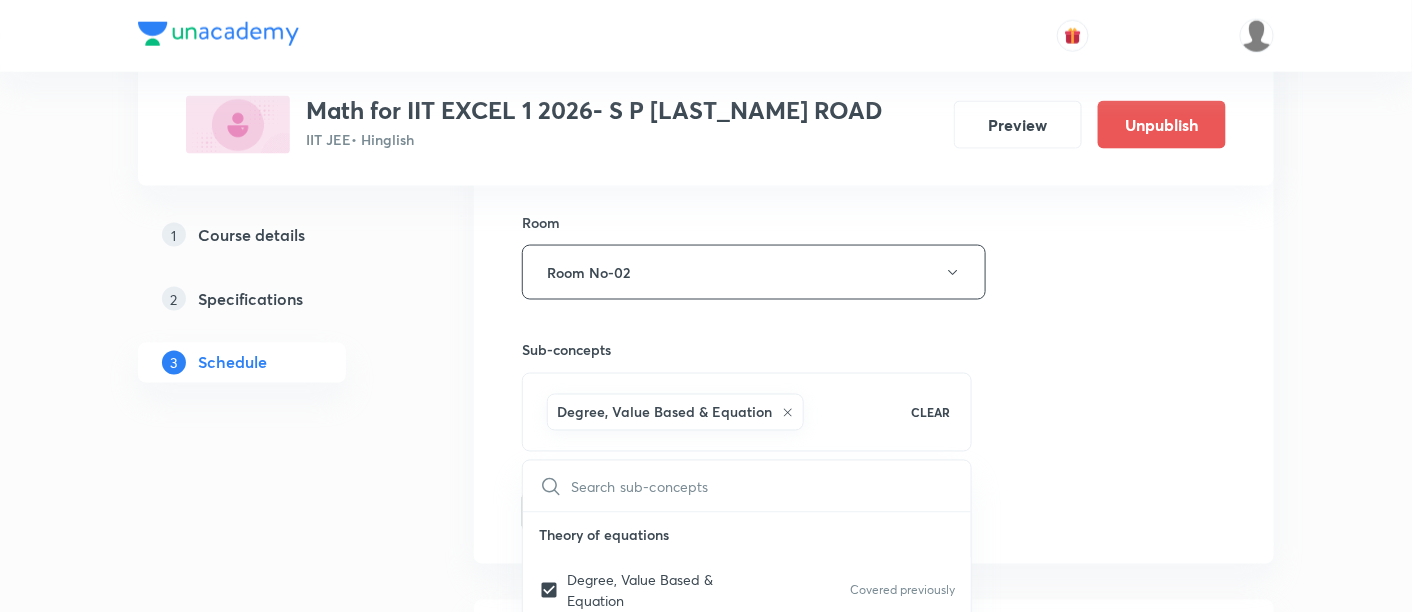 click on "Session  98 Live class Session title 29/99 Indefinite Integration -07/12 ​ Schedule for Aug 4, 2025, 12:30 PM ​ Duration (in minutes) 90 ​   Session type Online Offline Room Room No-02 Sub-concepts Degree, Value Based & Equation CLEAR ​ Theory of equations Degree, Value Based & Equation Covered previously Geometrical Meaning of the Zeroes of a Polynomial Location of roots Geometrical meaning of Roots of an equation Points in solving an equation Graph of Quadratic Expression & its Analysis Range of Quadratic Equation Remainder and factor theorems Identity Quadratic equations Common Roots Location of Roots General Equation of Second Degree in Variable x and y Theory of Equations Relation Between Roots and Coefficients Nature of Roots: Real, Imaginary, and Integer Quadratic with Complex Co-efficient Quadratic Inequality Pseudo Quadratic Equation: Quadratic in any Function Polynomial with Integral Coefficient Rational Root Theorem and Integral Root Theorem Graph Based Problems Complex Numbers Introduction" at bounding box center [874, 51] 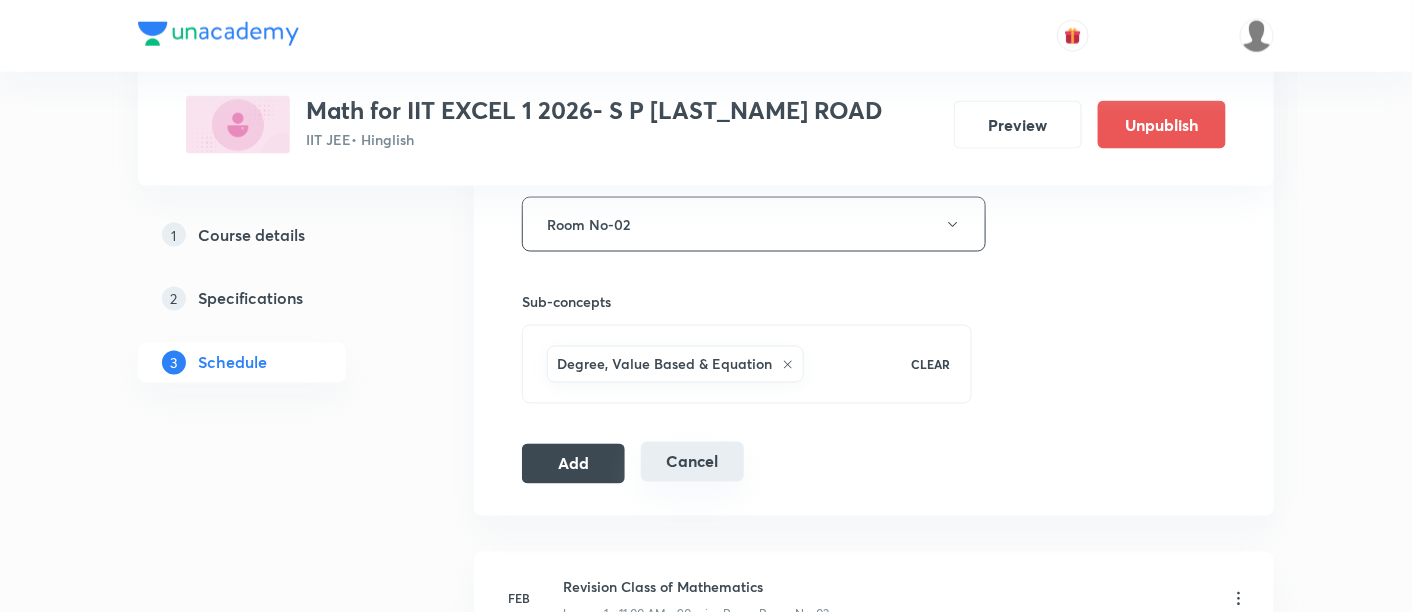 scroll, scrollTop: 925, scrollLeft: 0, axis: vertical 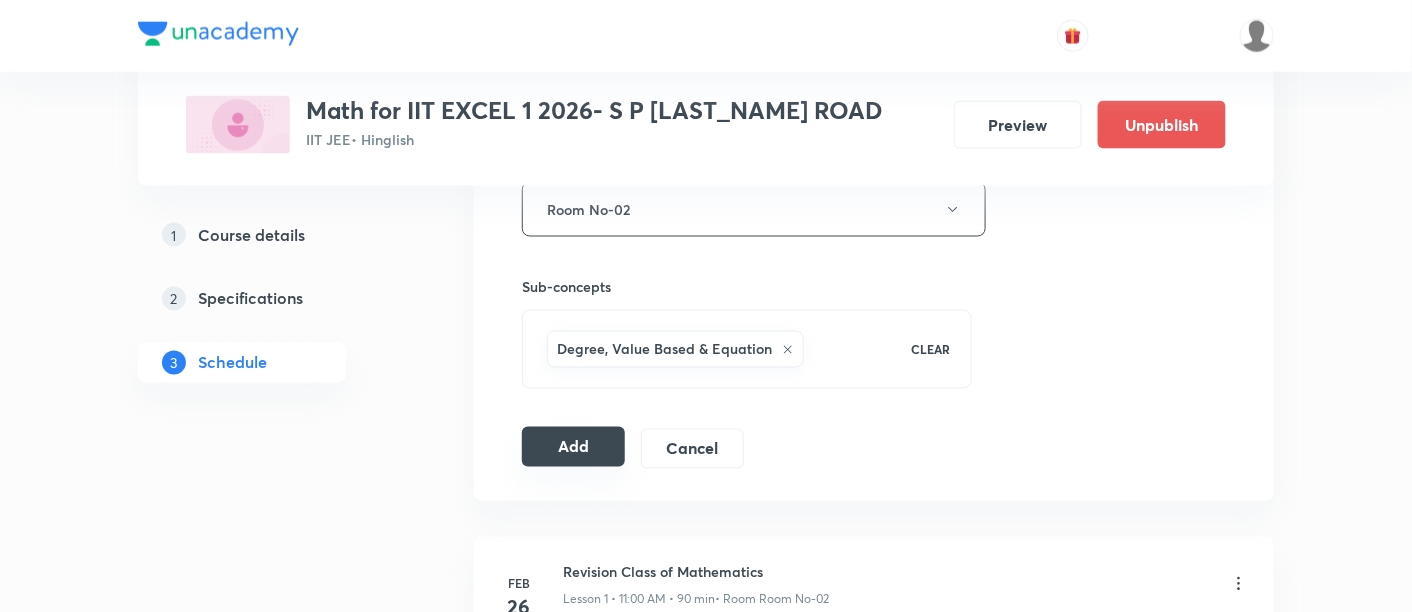 click on "Add" at bounding box center (573, 447) 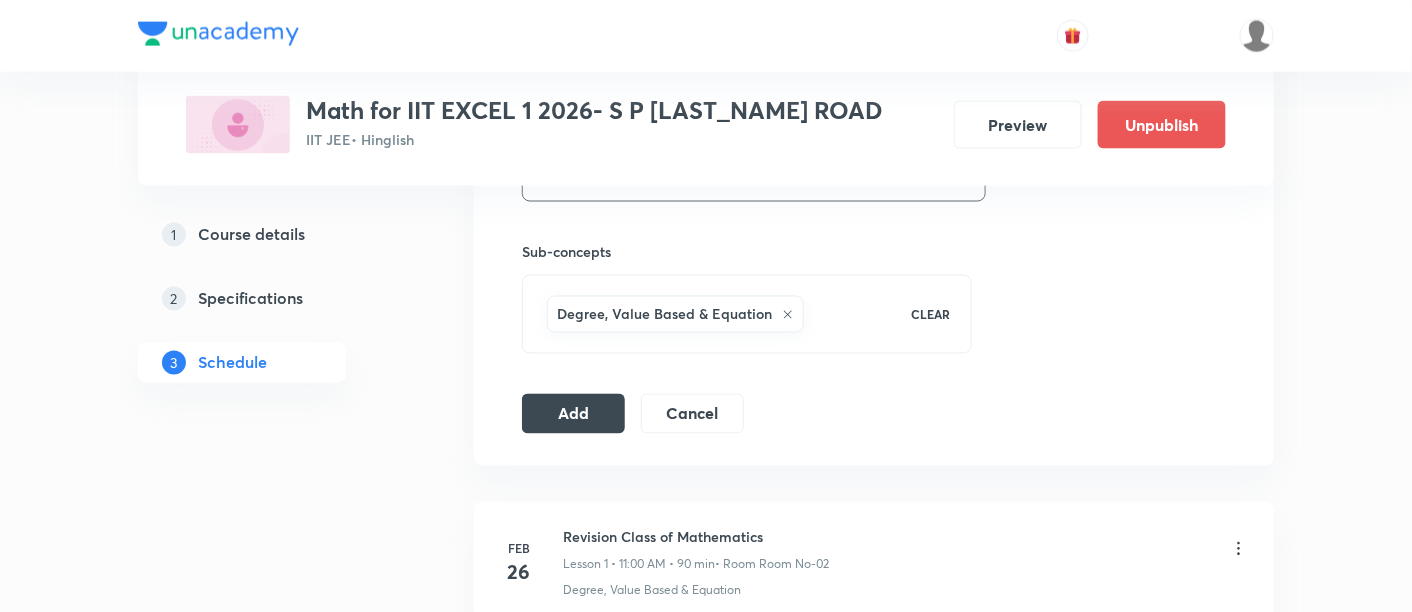 scroll, scrollTop: 966, scrollLeft: 0, axis: vertical 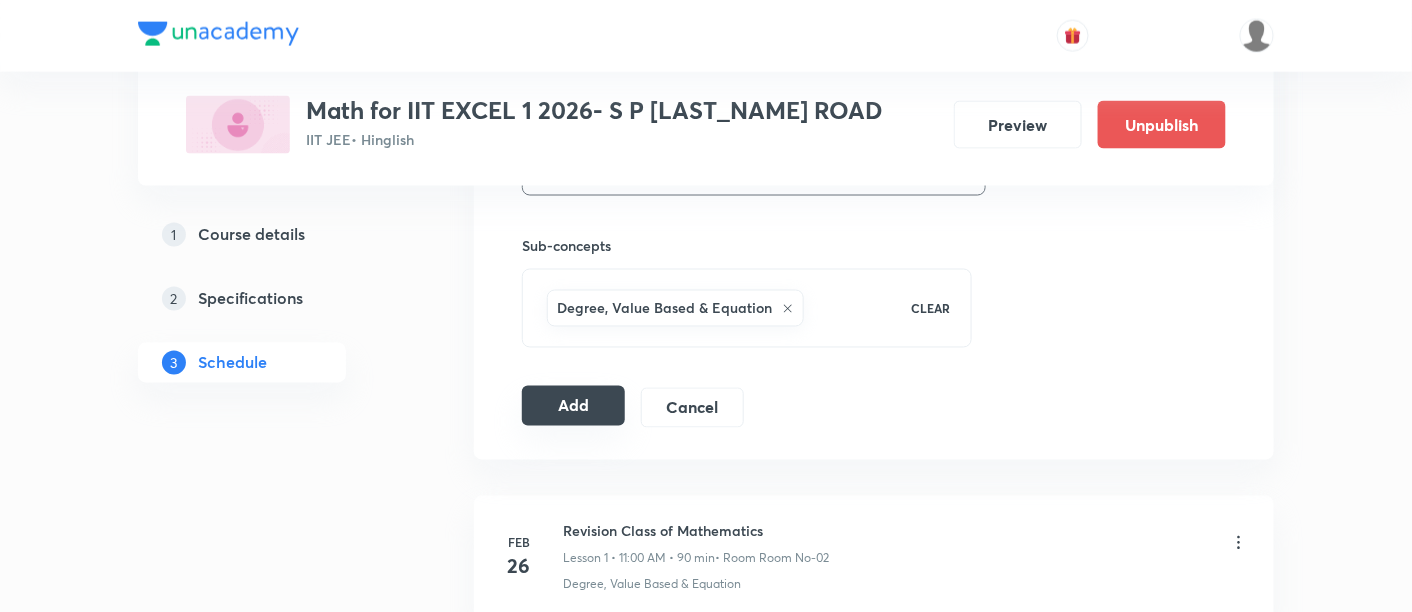 click on "Add" at bounding box center (573, 406) 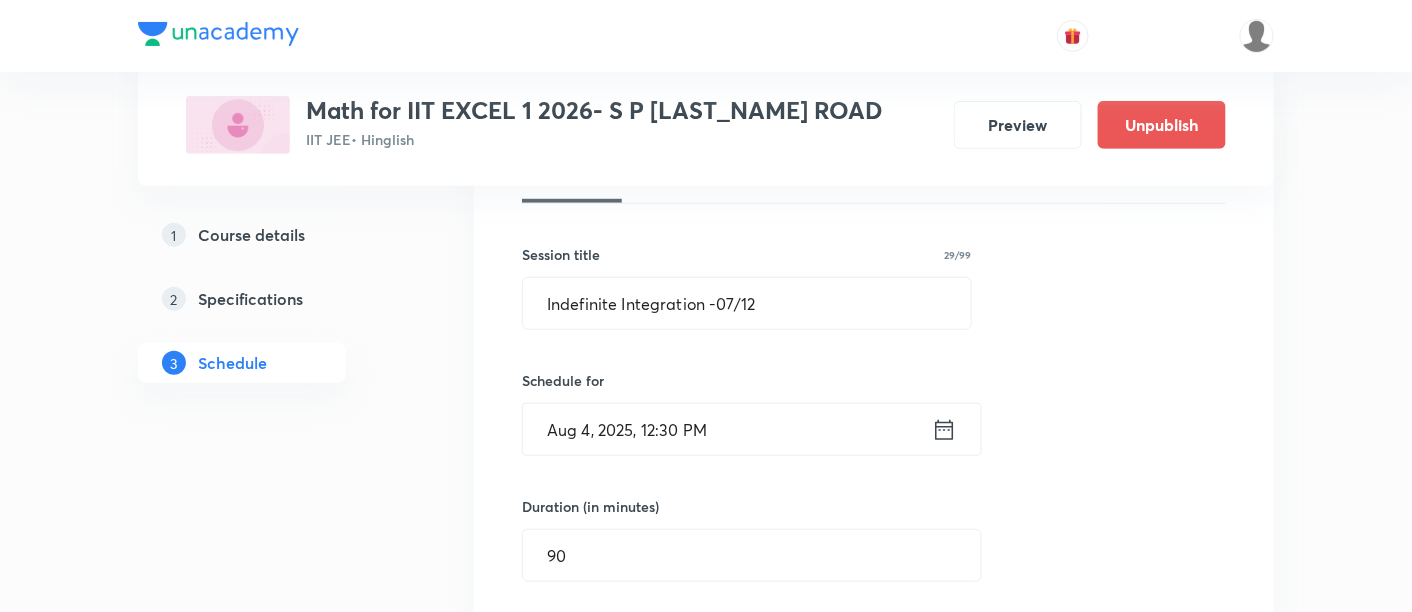 scroll, scrollTop: 318, scrollLeft: 0, axis: vertical 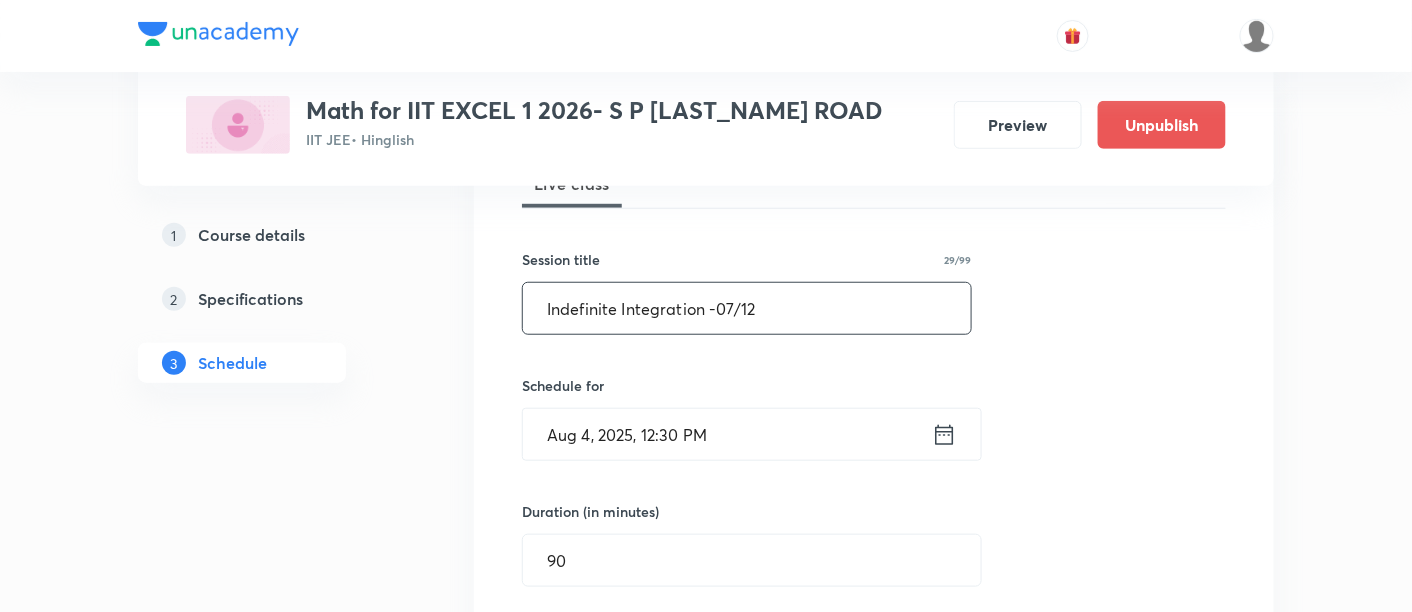 click on "Indefinite Integration -07/12" at bounding box center [747, 308] 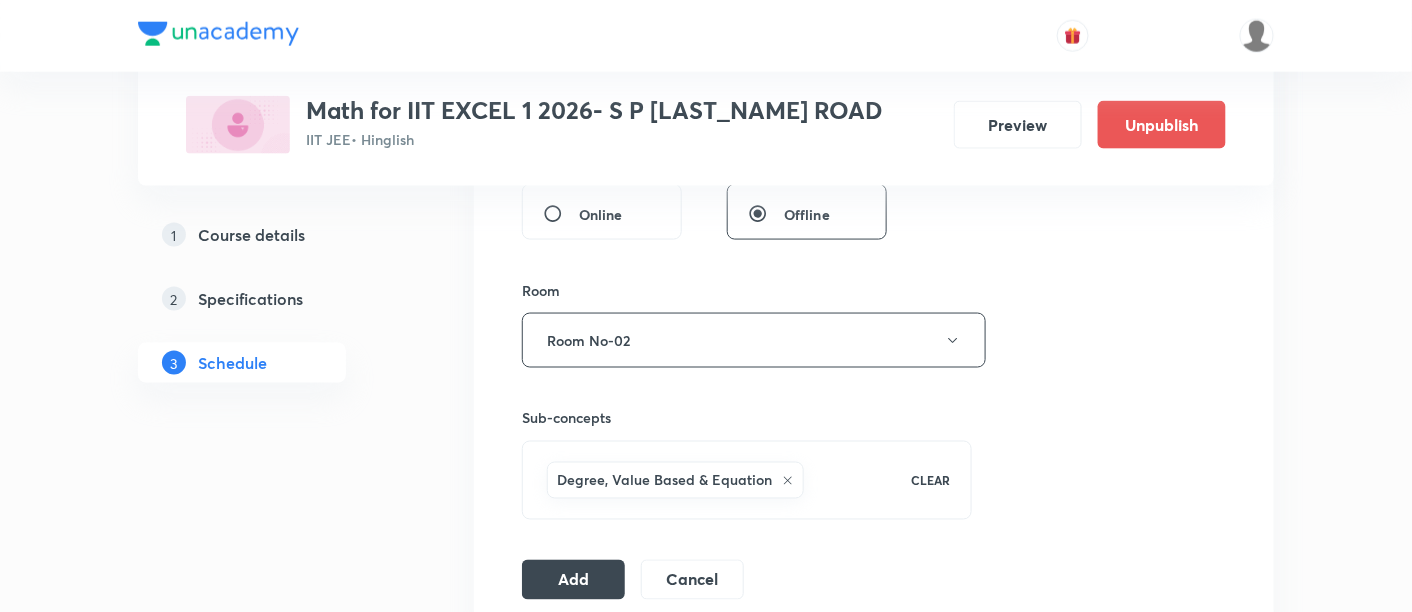 scroll, scrollTop: 870, scrollLeft: 0, axis: vertical 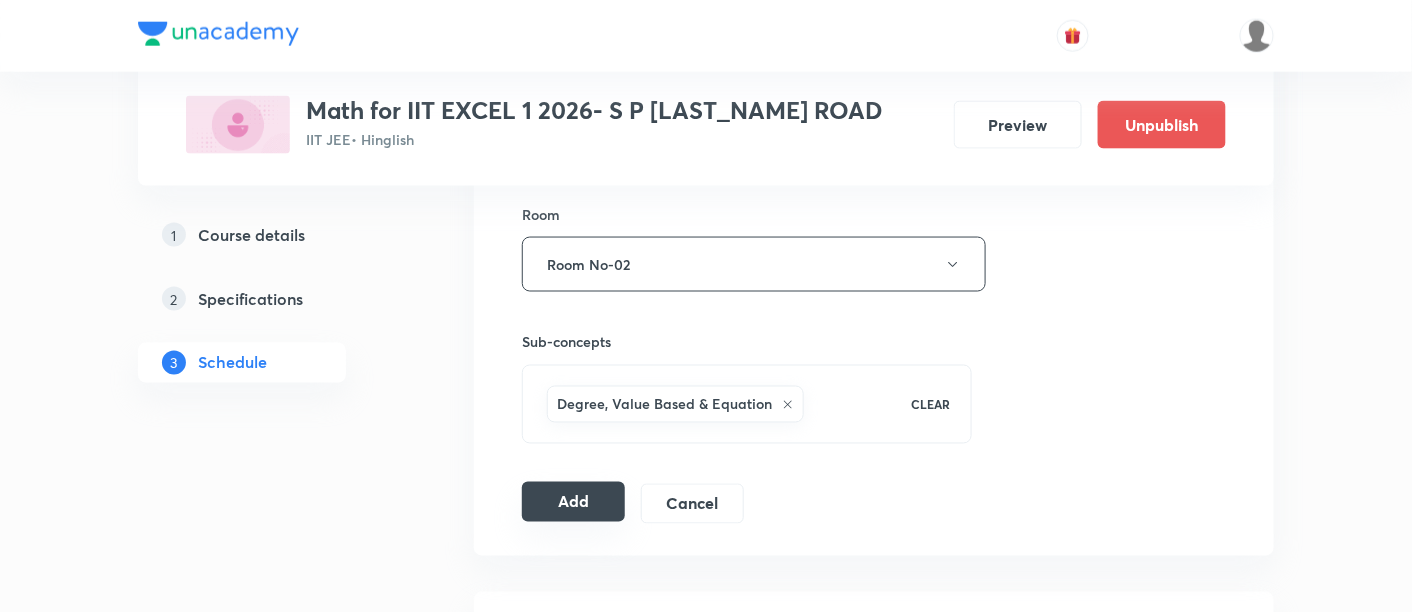 click on "Add" at bounding box center (573, 502) 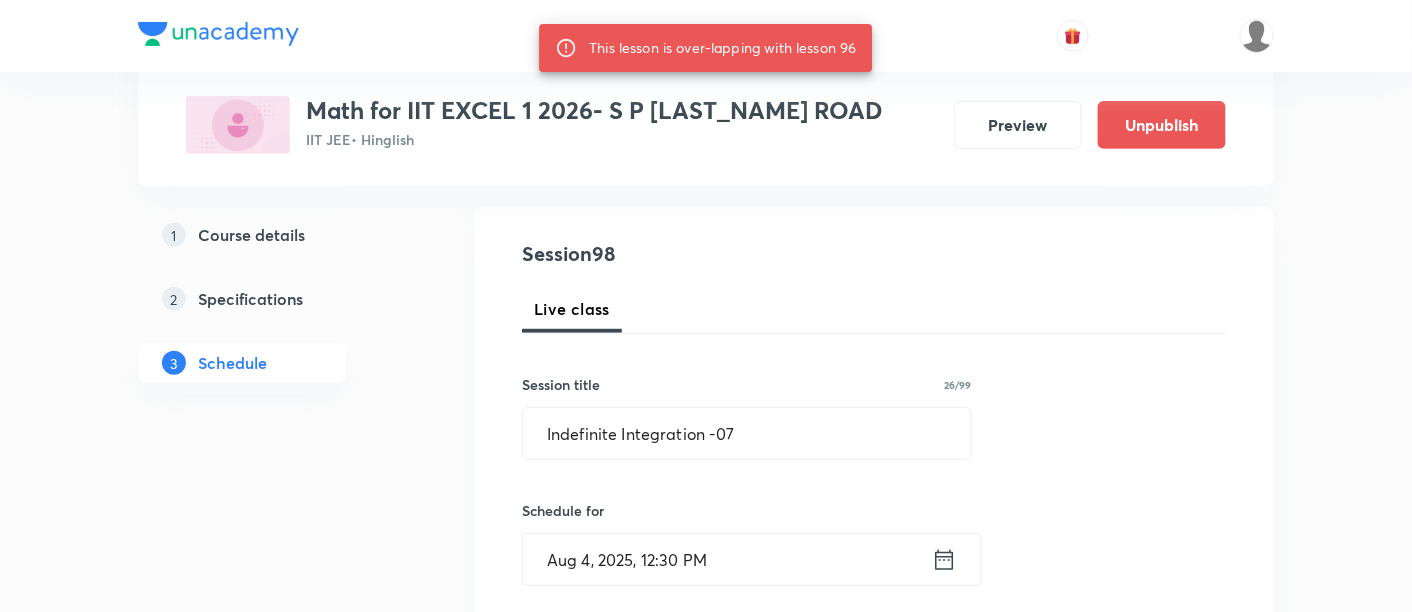 scroll, scrollTop: 181, scrollLeft: 0, axis: vertical 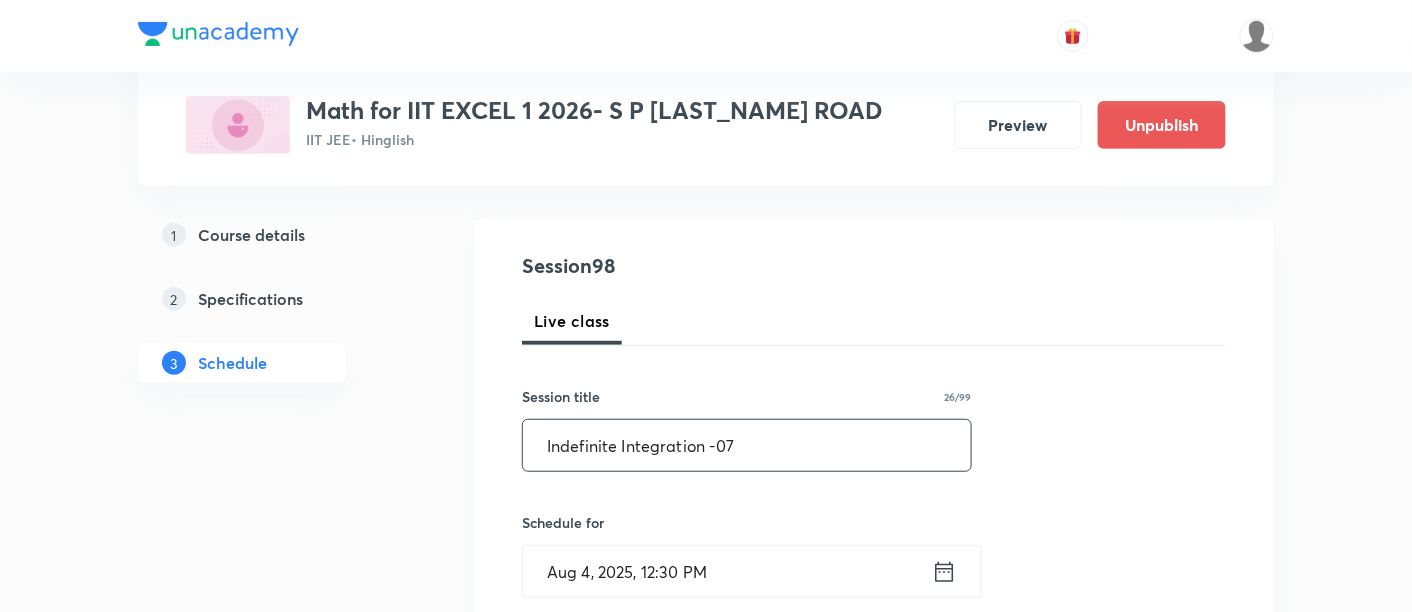 click on "Indefinite Integration -07" at bounding box center (747, 445) 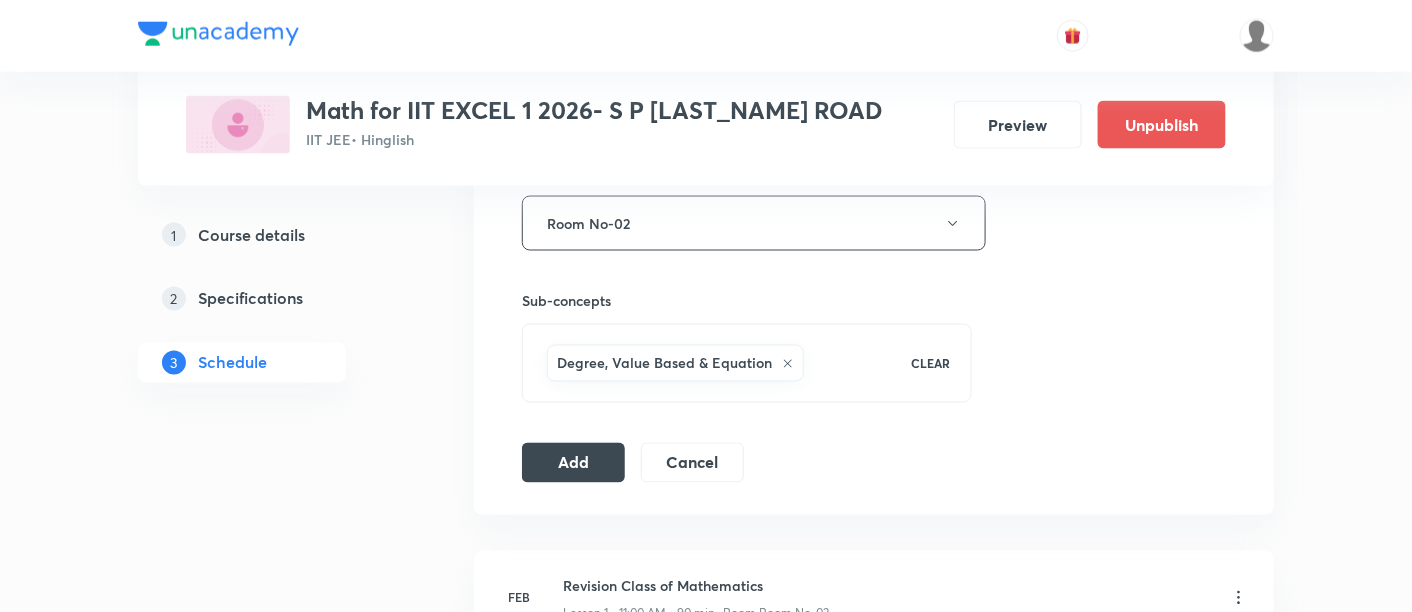 scroll, scrollTop: 922, scrollLeft: 0, axis: vertical 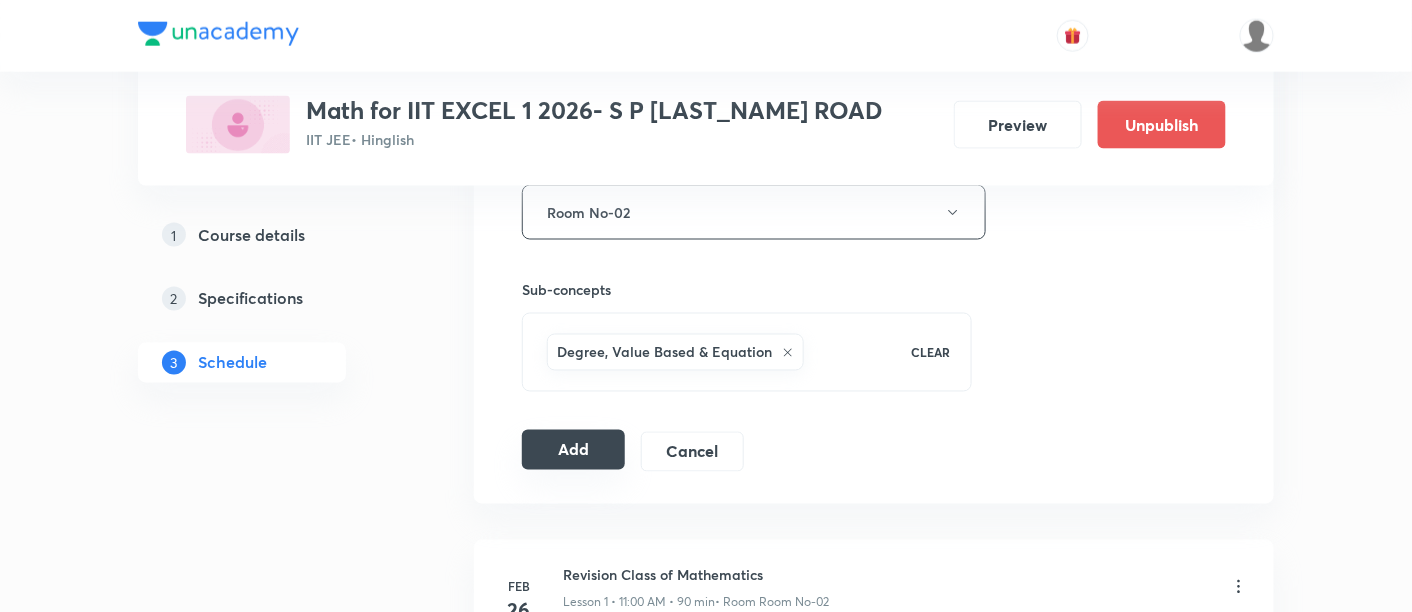type on "Indefinite Integration -07/12" 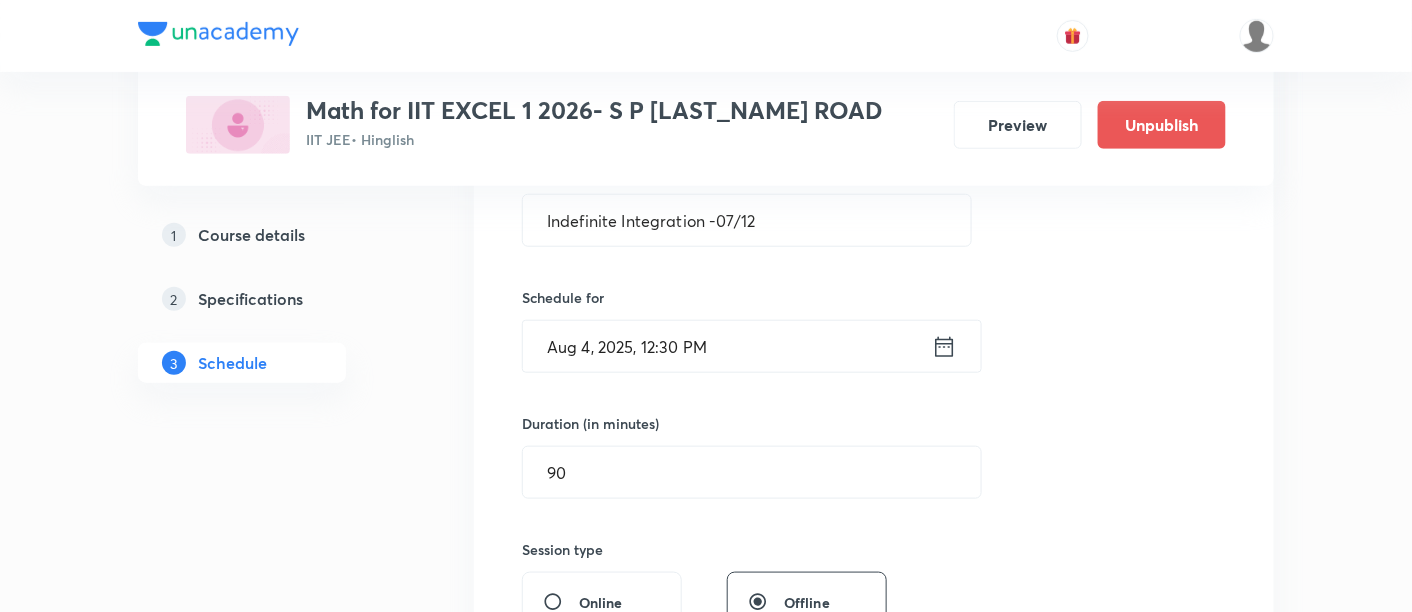 scroll, scrollTop: 407, scrollLeft: 0, axis: vertical 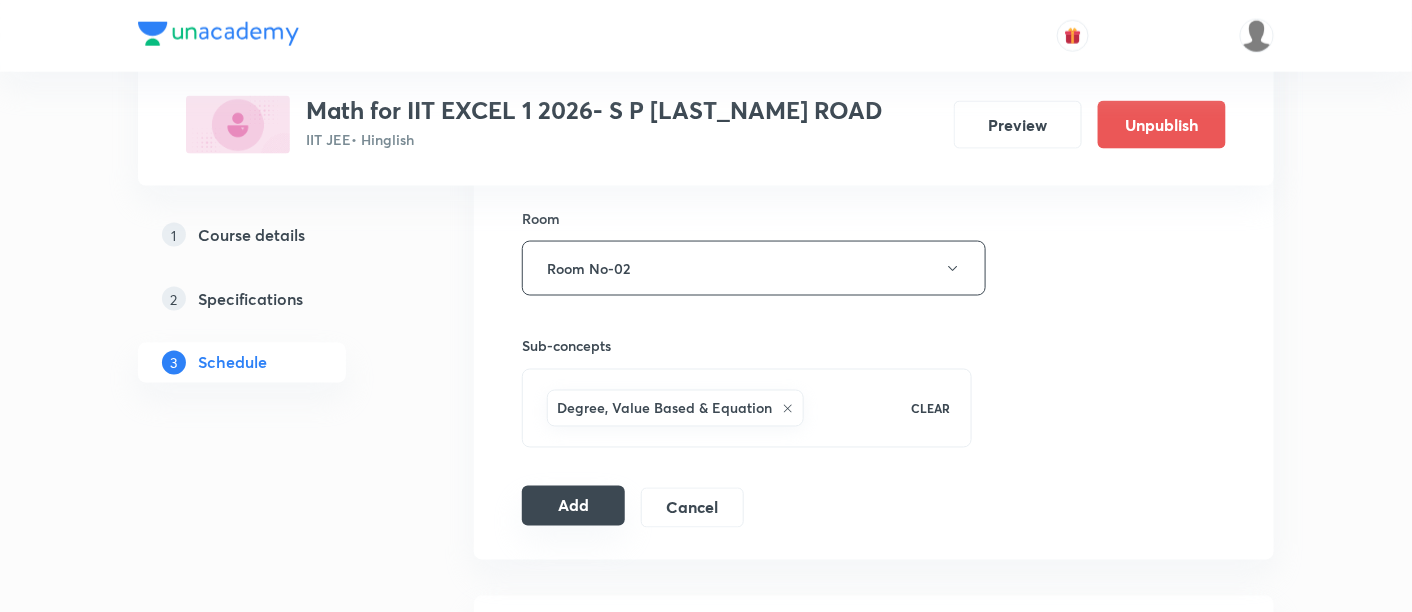 click on "Add" at bounding box center [573, 506] 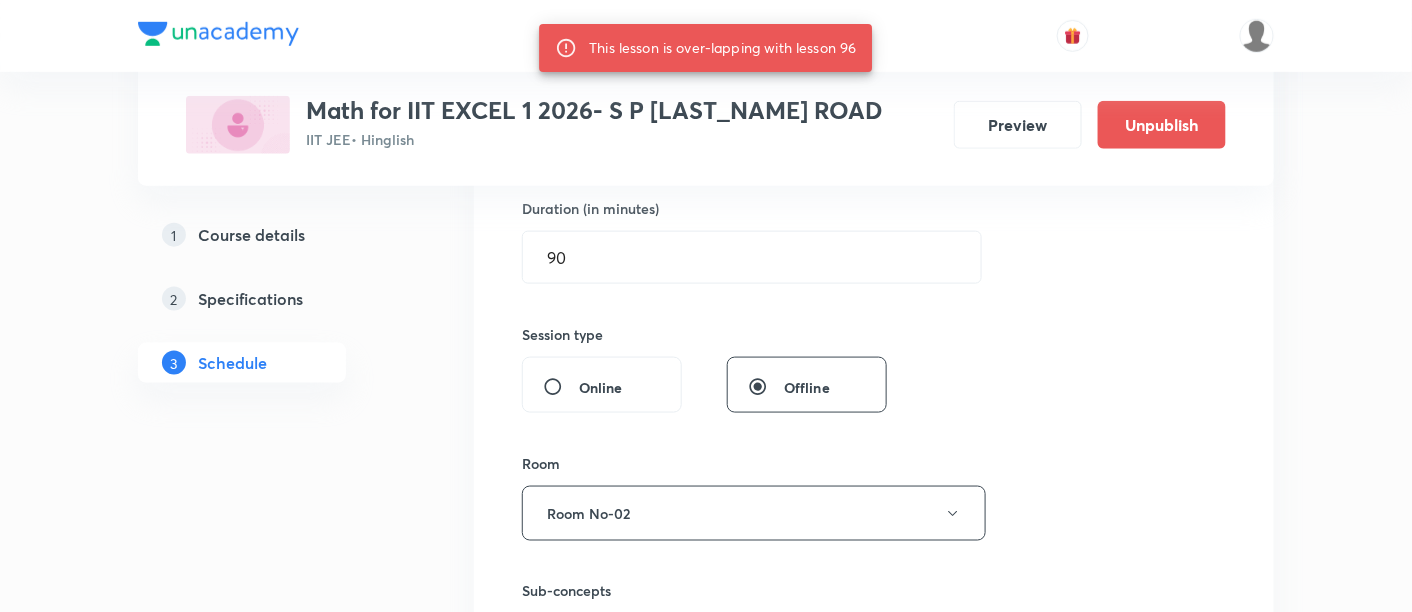 scroll, scrollTop: 614, scrollLeft: 0, axis: vertical 